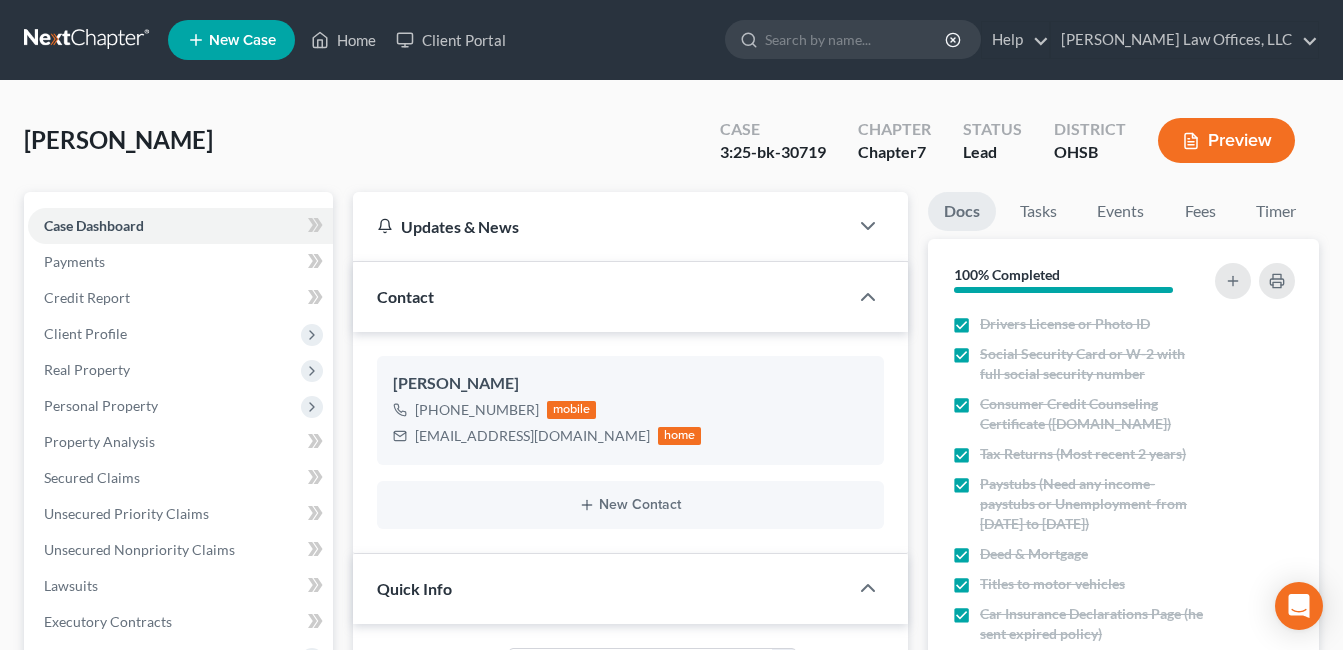 select on "5" 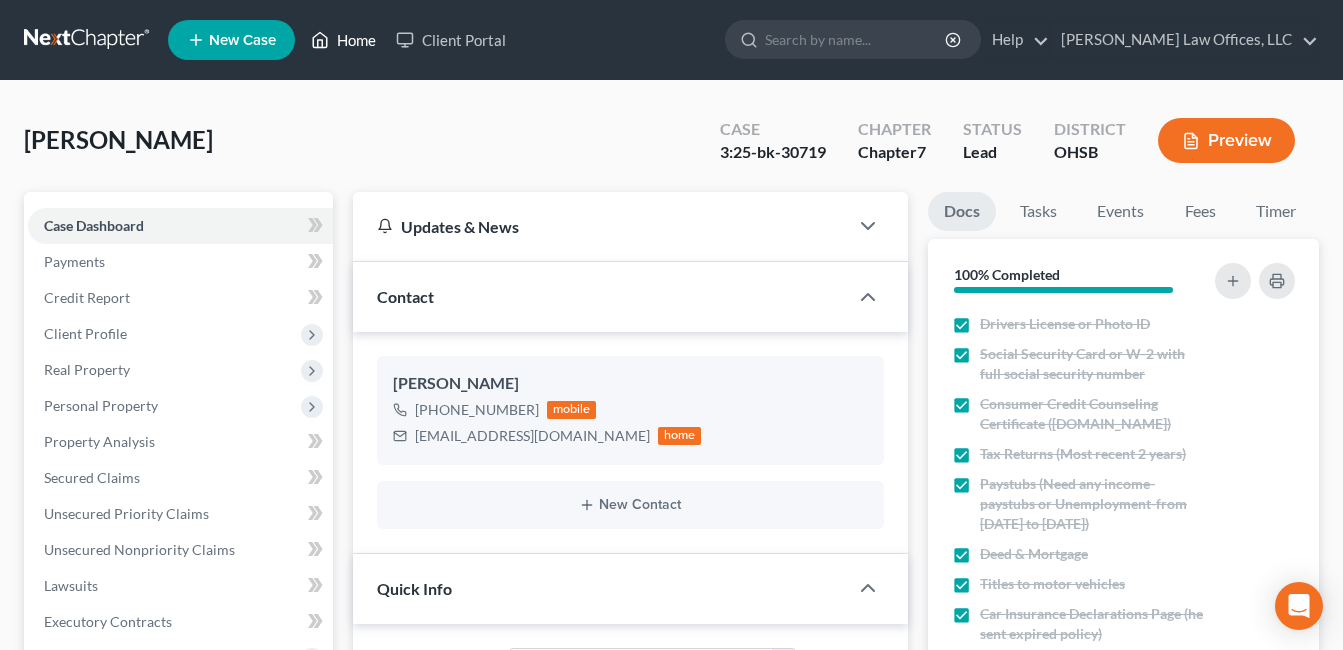 click on "Home" at bounding box center (343, 40) 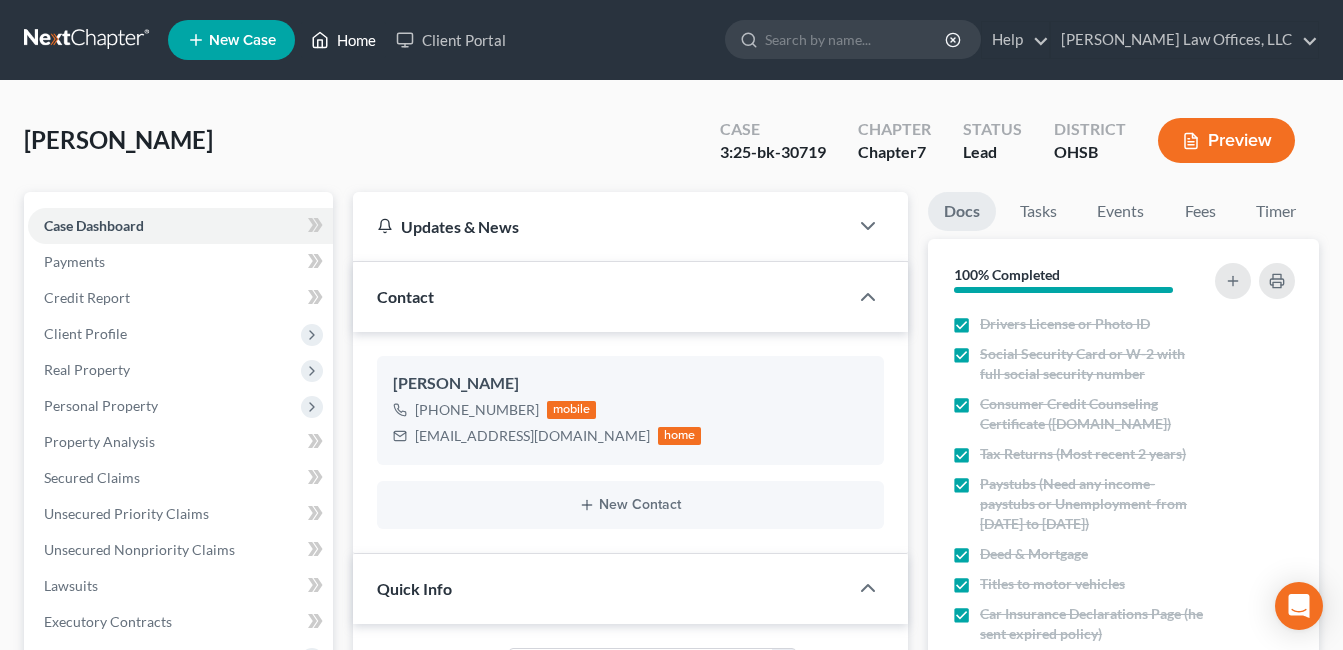 click on "Home" at bounding box center (343, 40) 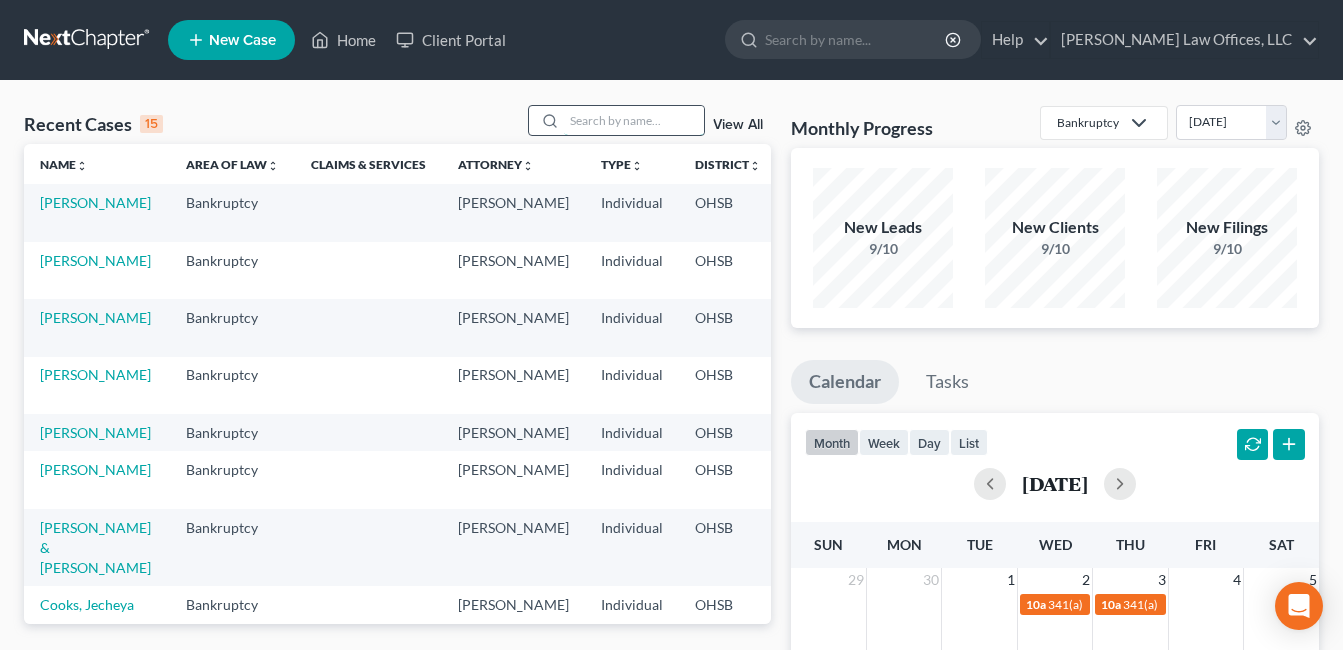click at bounding box center [634, 120] 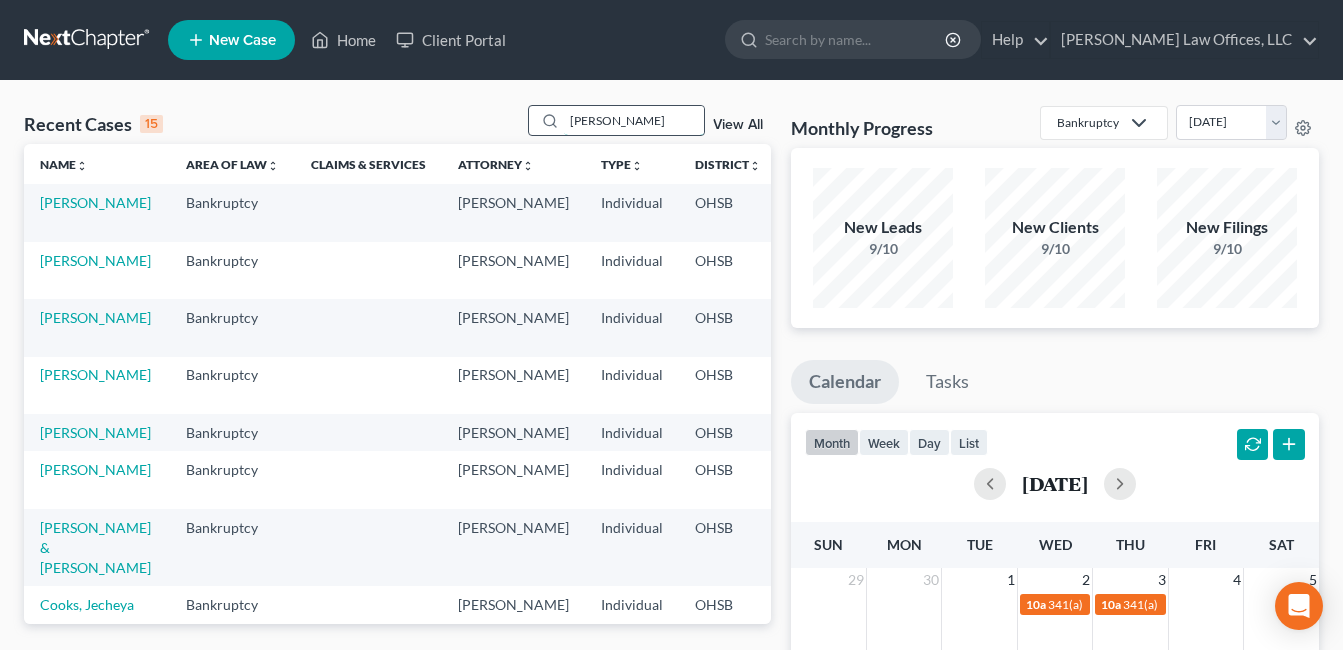 type on "[PERSON_NAME]" 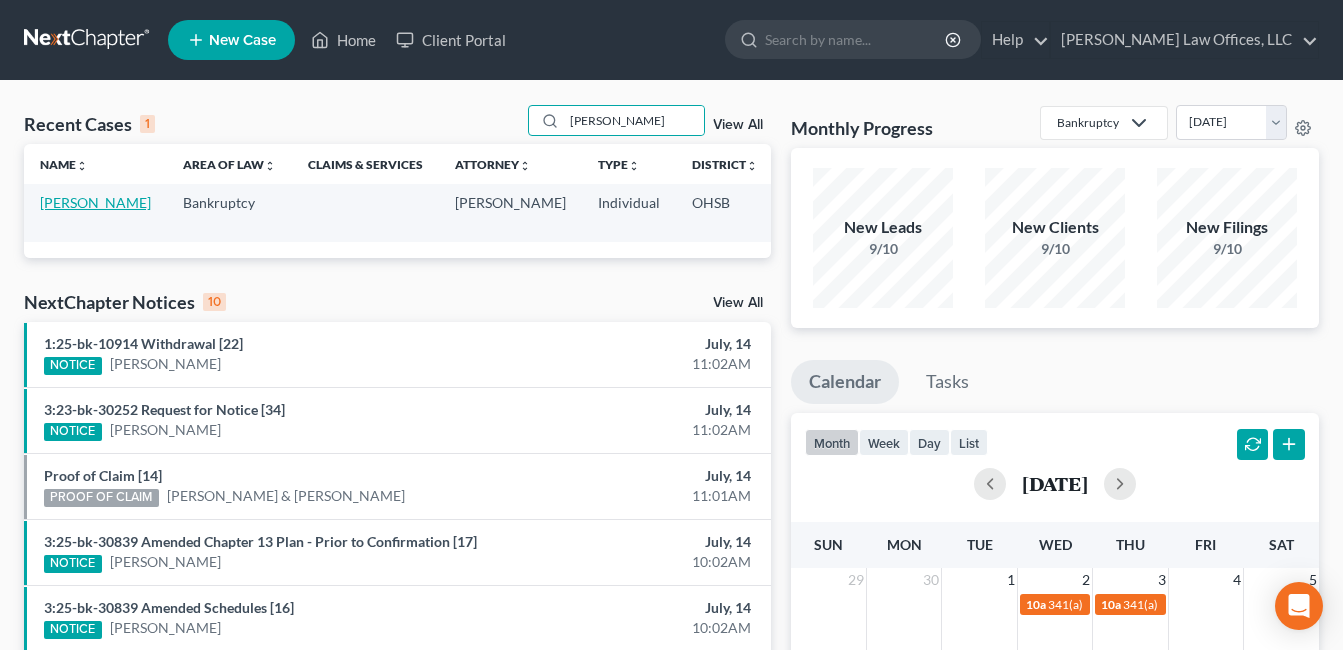 click on "[PERSON_NAME]" at bounding box center (95, 202) 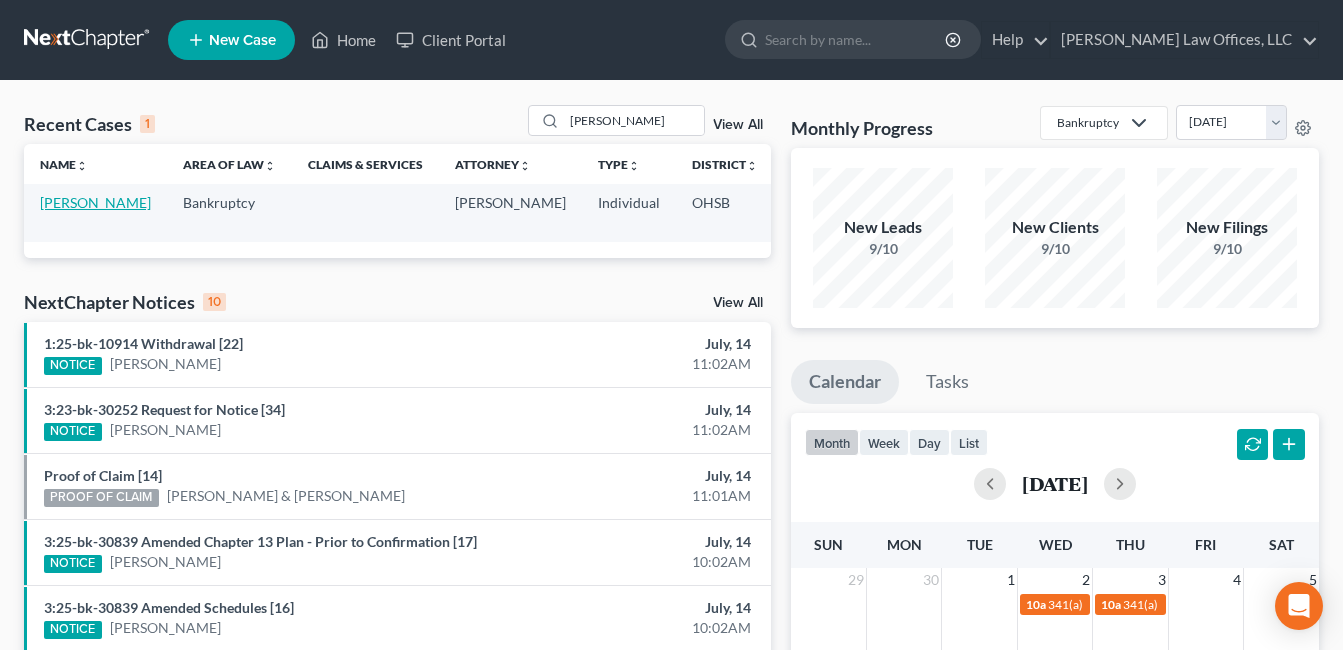 select on "4" 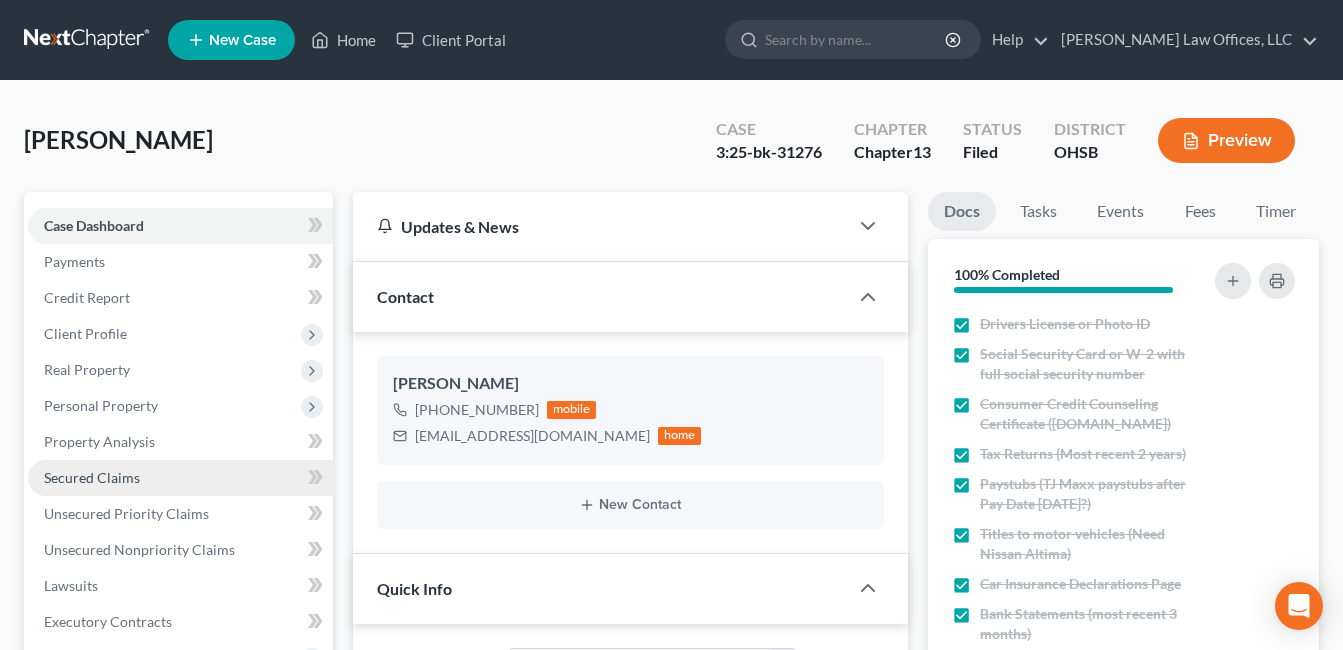 click on "Secured Claims" at bounding box center (92, 477) 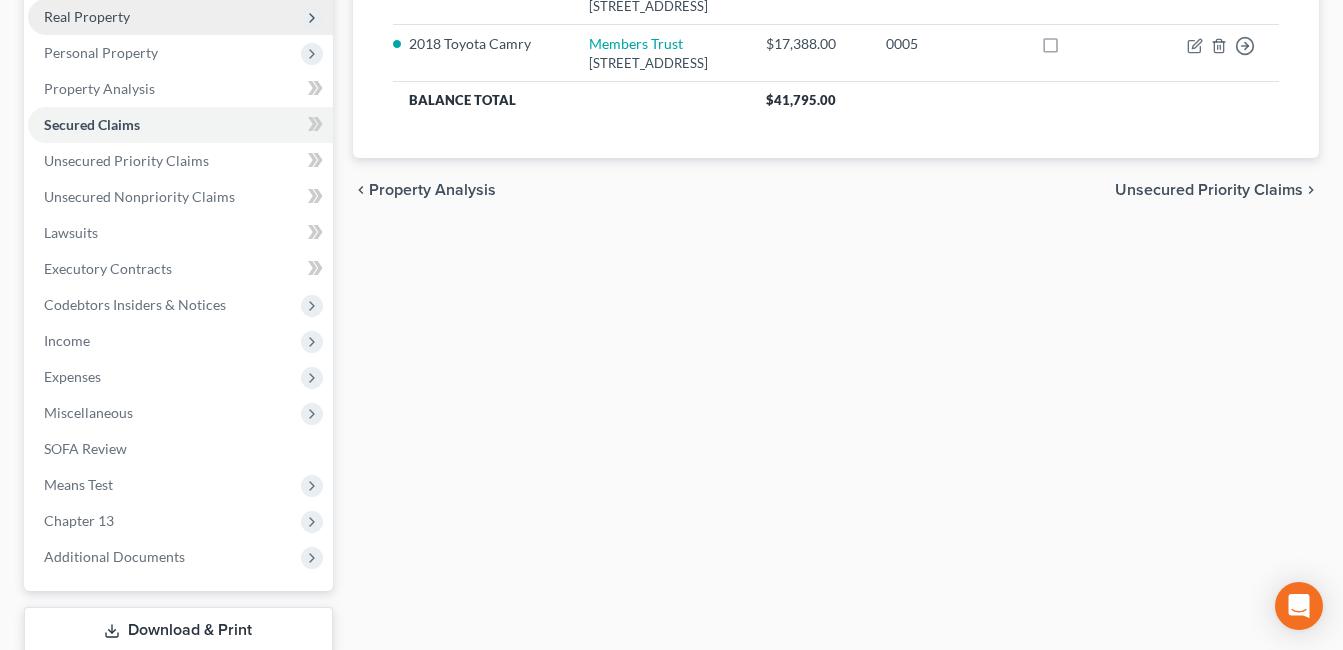 scroll, scrollTop: 400, scrollLeft: 0, axis: vertical 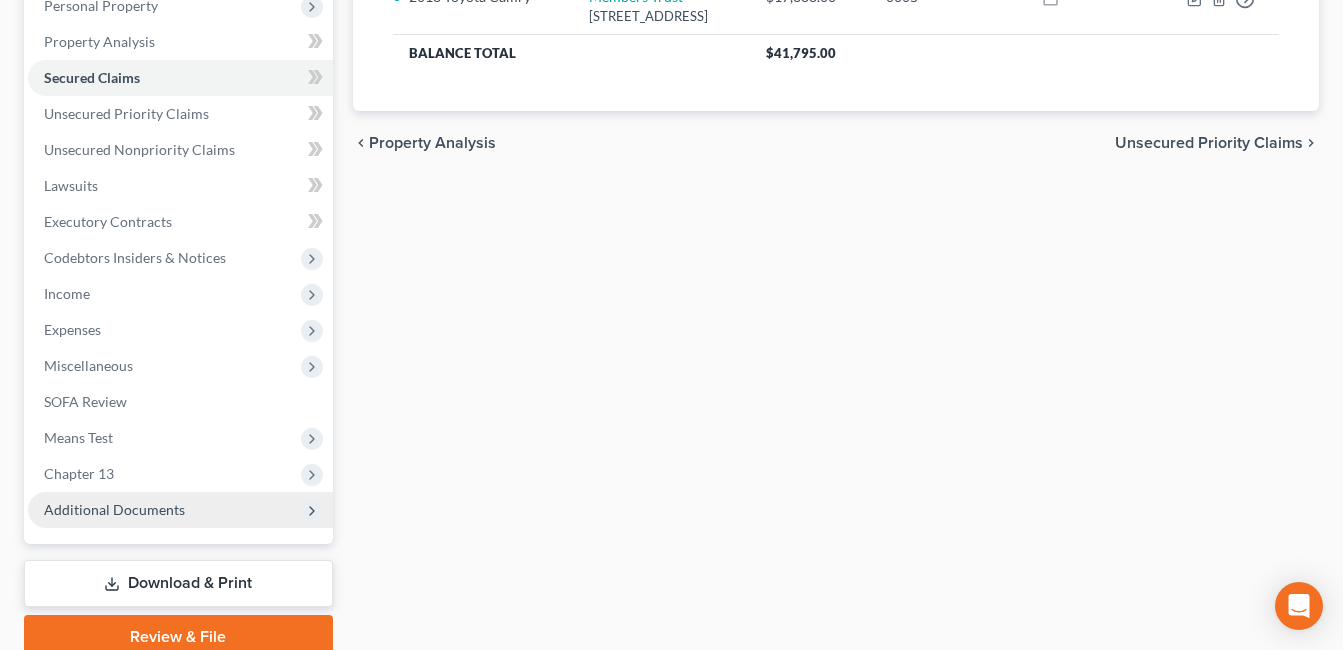 click on "Additional Documents" at bounding box center (114, 509) 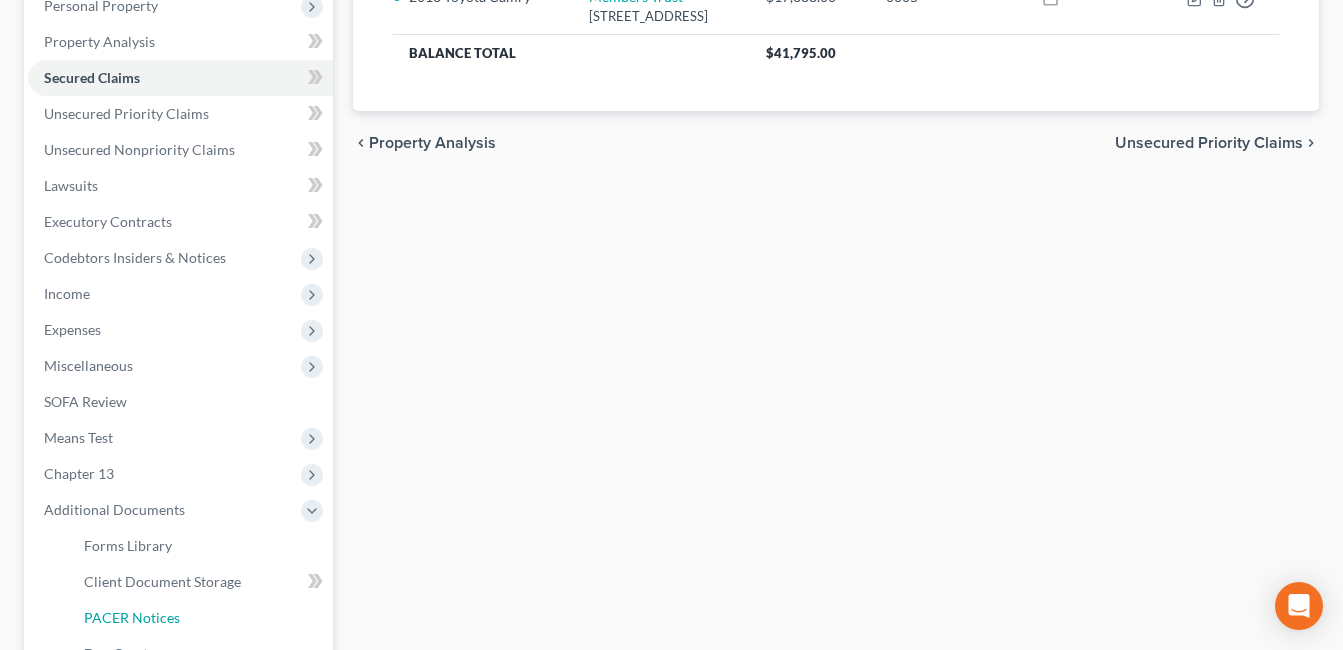 click on "PACER Notices" at bounding box center (200, 618) 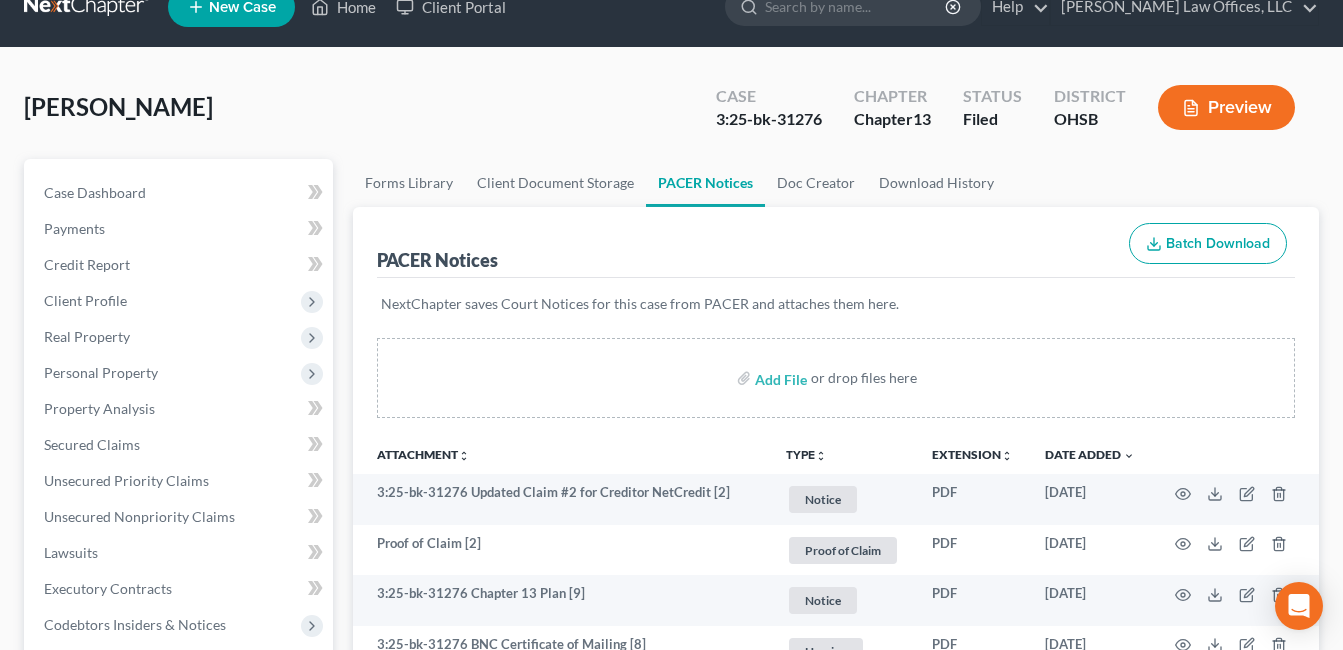 scroll, scrollTop: 0, scrollLeft: 0, axis: both 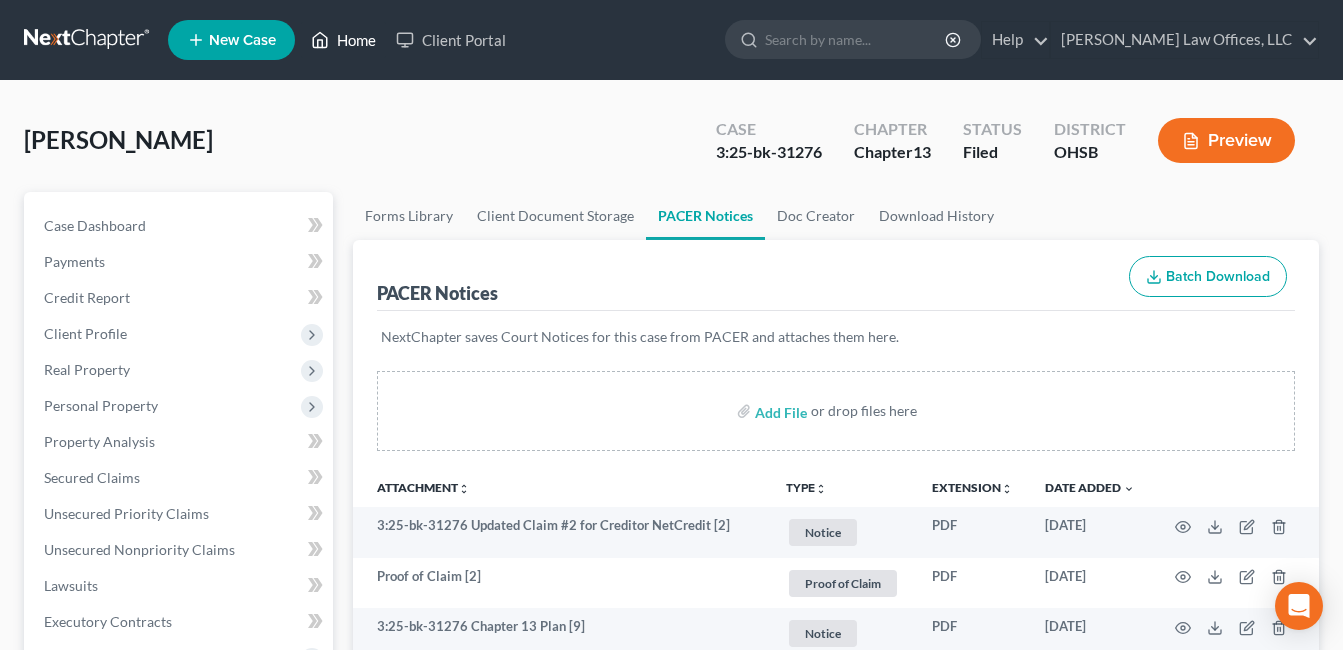 drag, startPoint x: 353, startPoint y: 44, endPoint x: 527, endPoint y: 146, distance: 201.69284 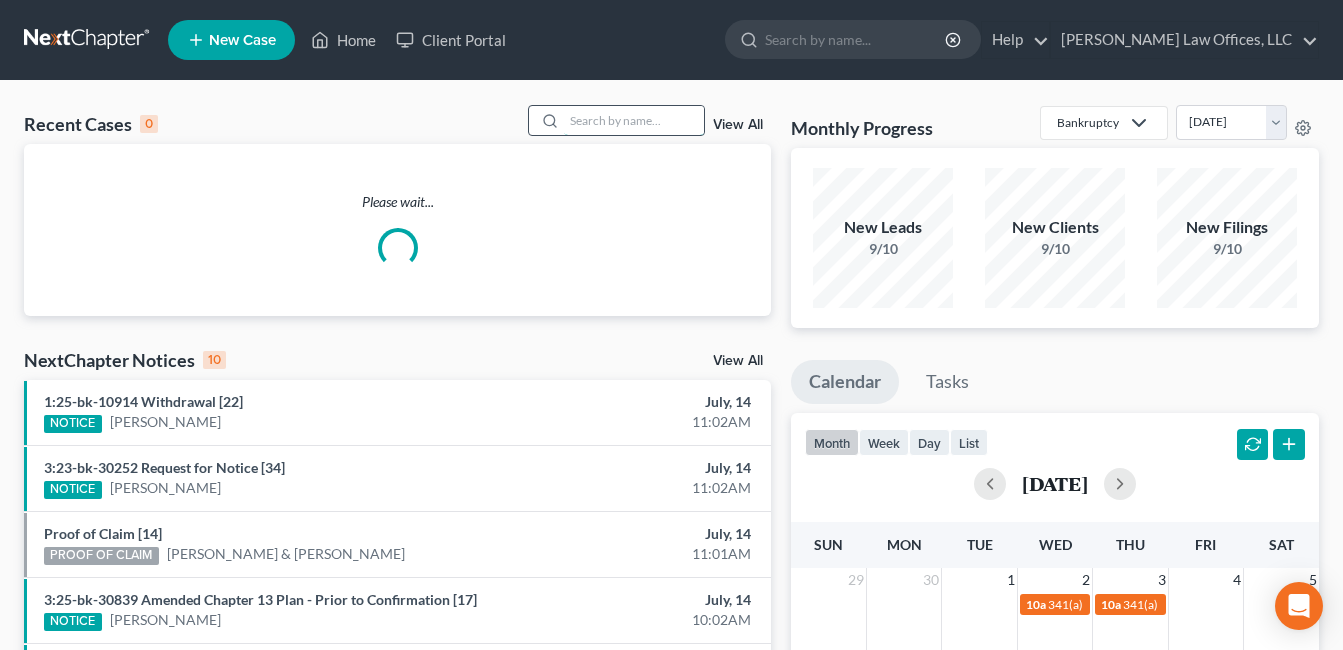 click at bounding box center (634, 120) 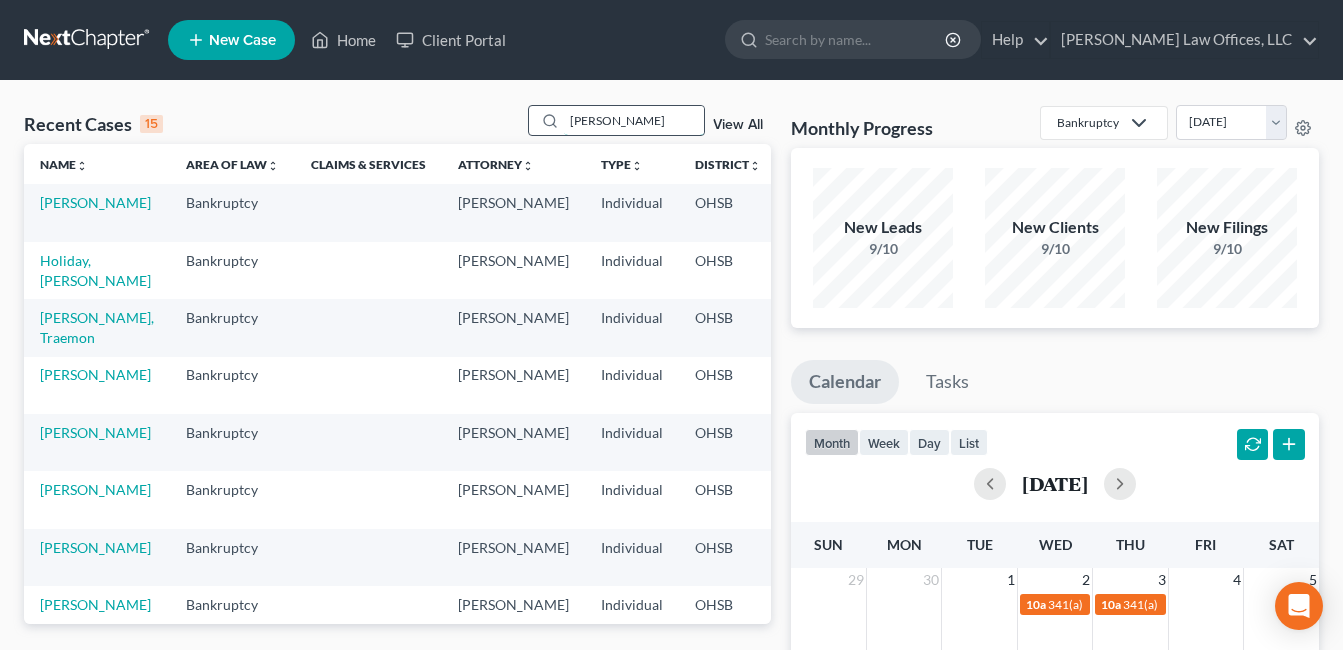 type on "[PERSON_NAME]" 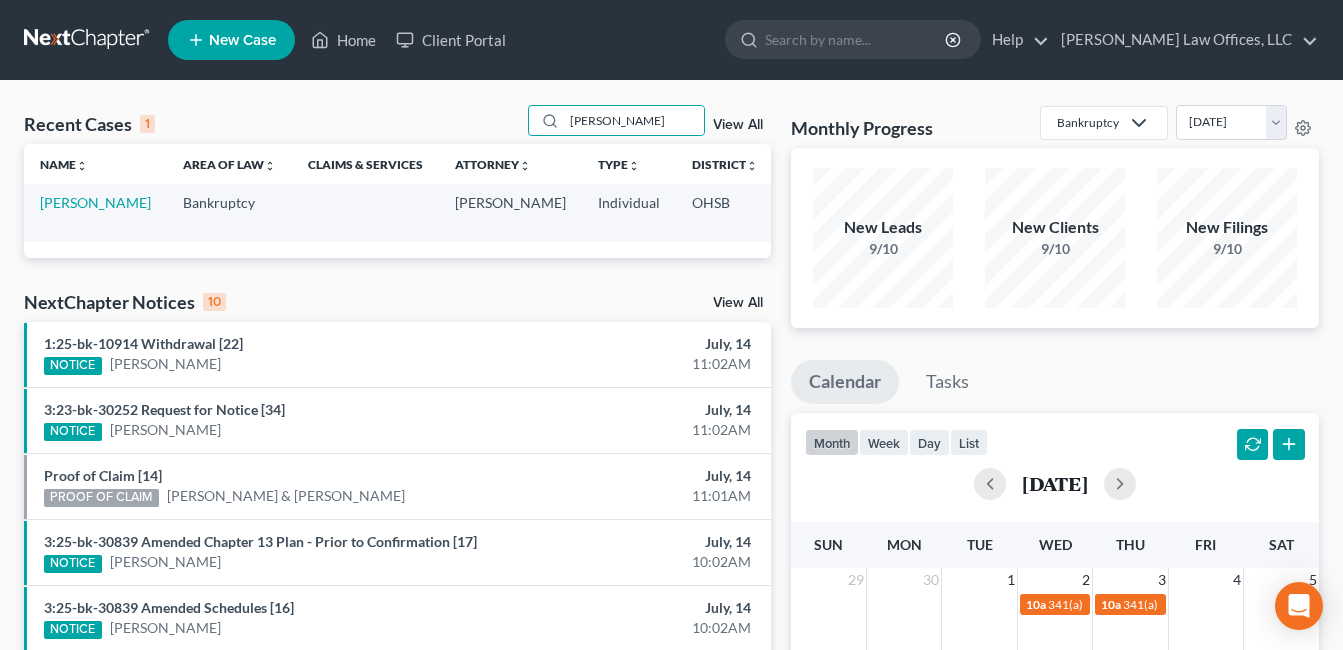 click on "[PERSON_NAME]" at bounding box center [95, 212] 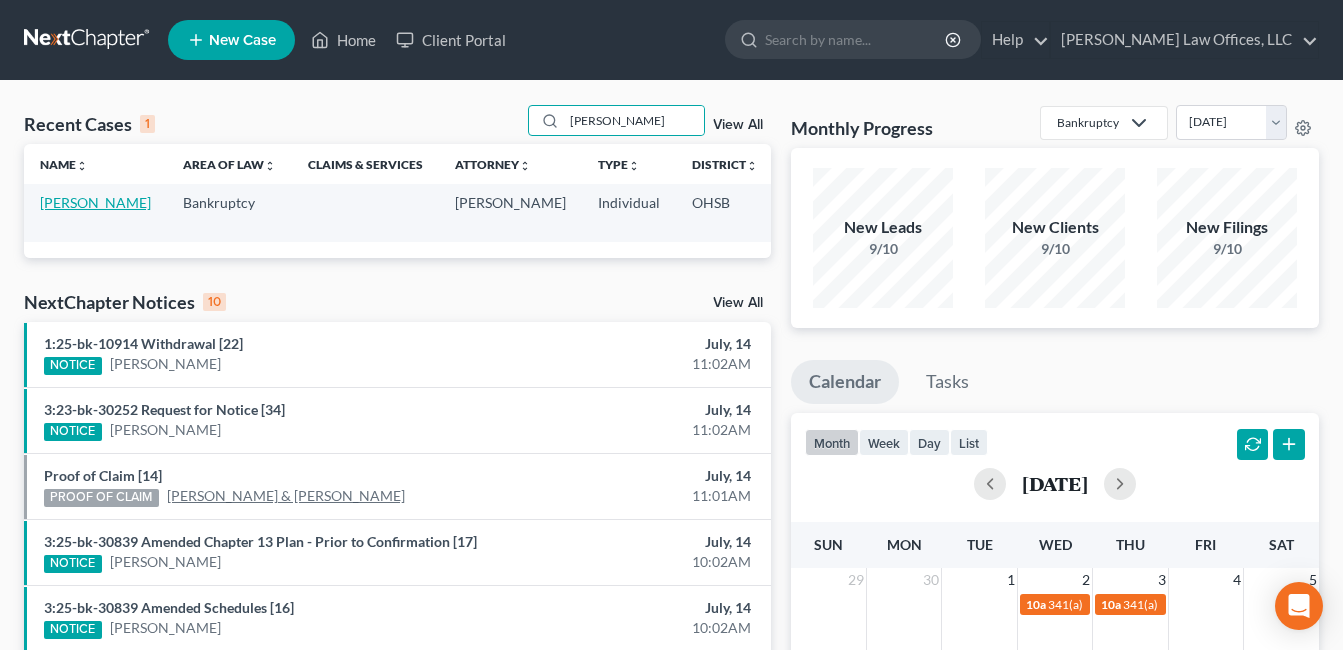 click on "[PERSON_NAME]" at bounding box center (95, 202) 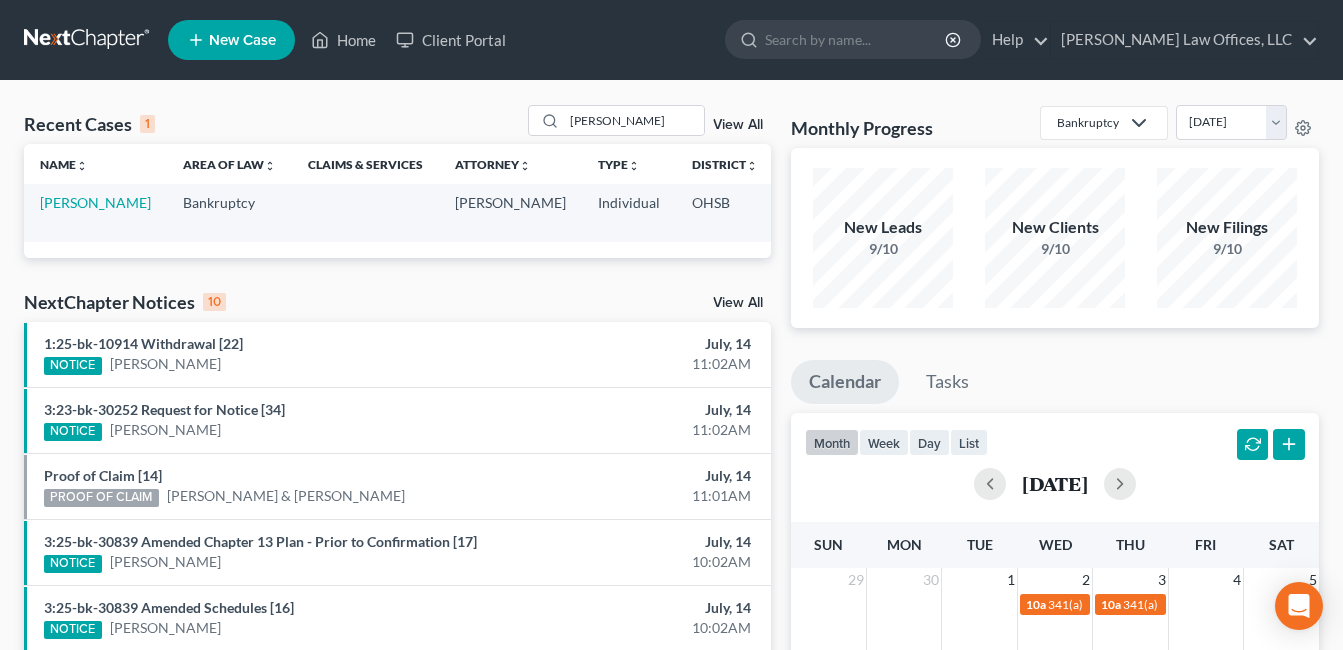 select on "4" 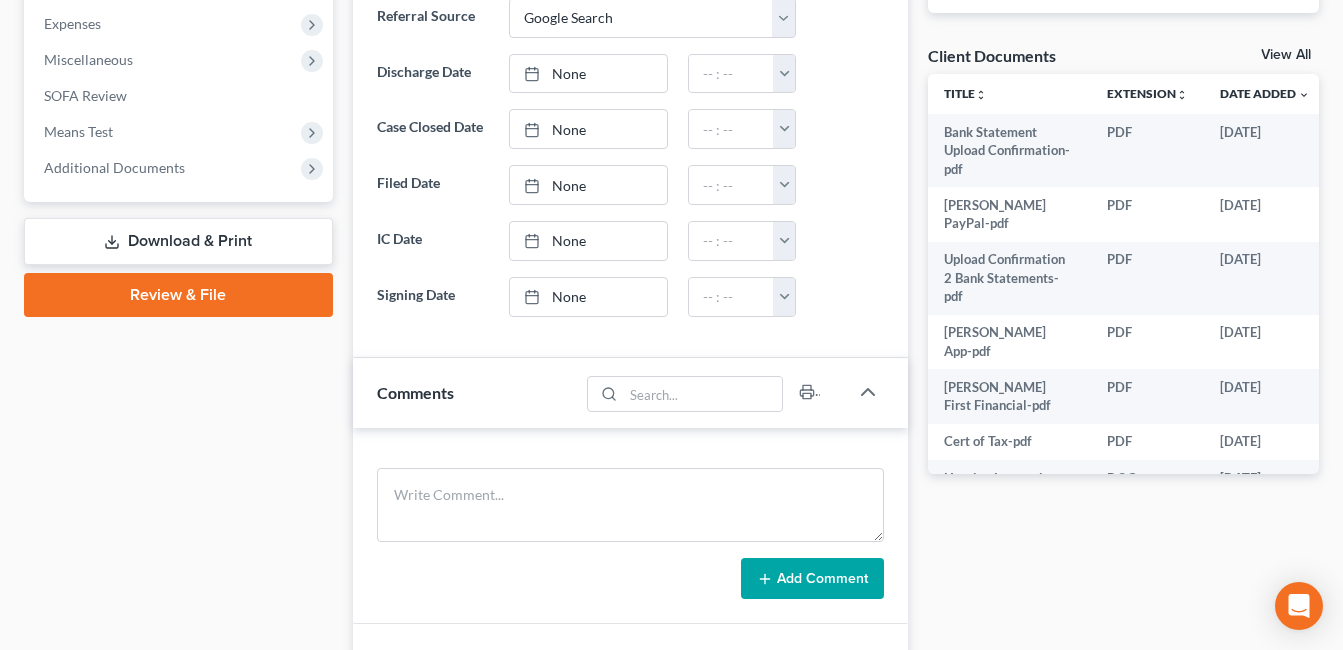 scroll, scrollTop: 700, scrollLeft: 0, axis: vertical 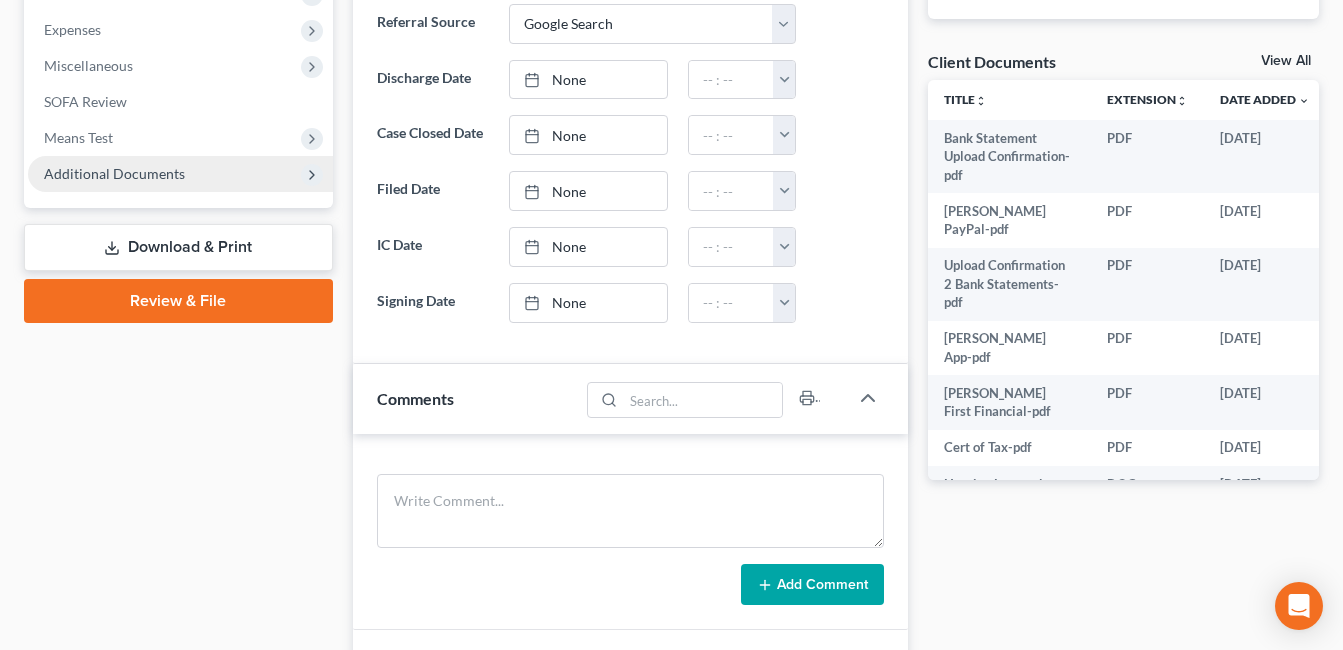 click on "Additional Documents" at bounding box center [114, 173] 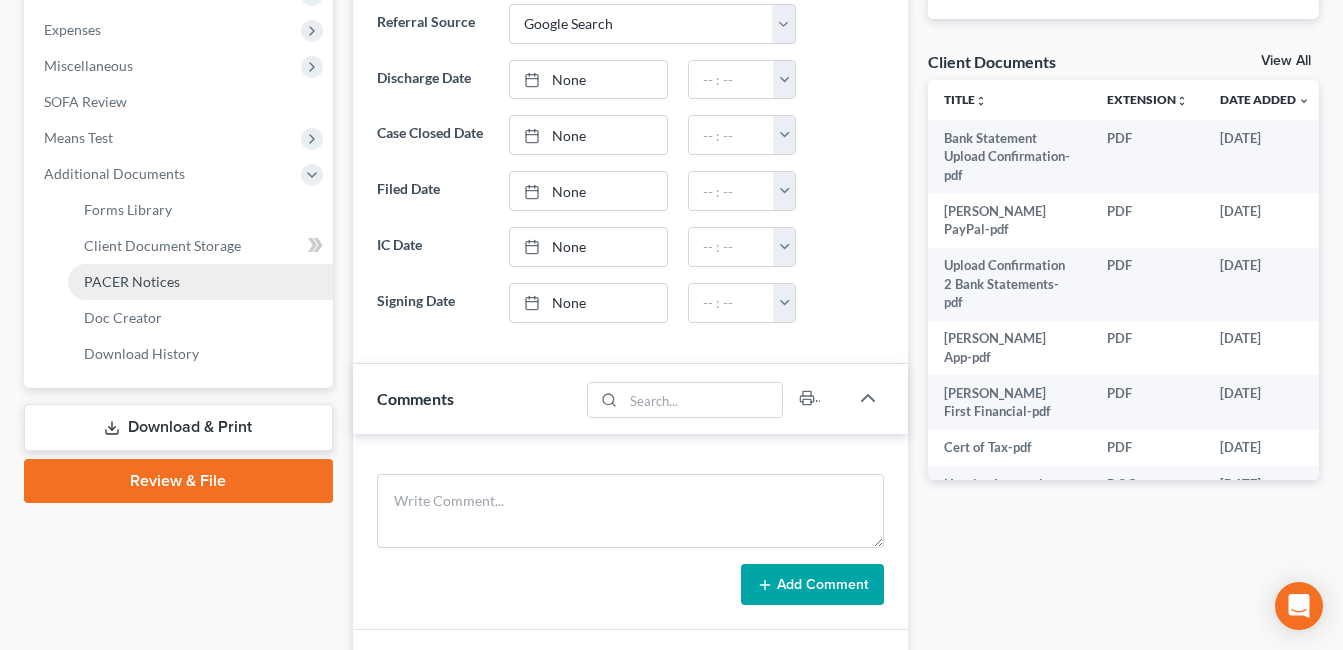 click on "PACER Notices" at bounding box center (200, 282) 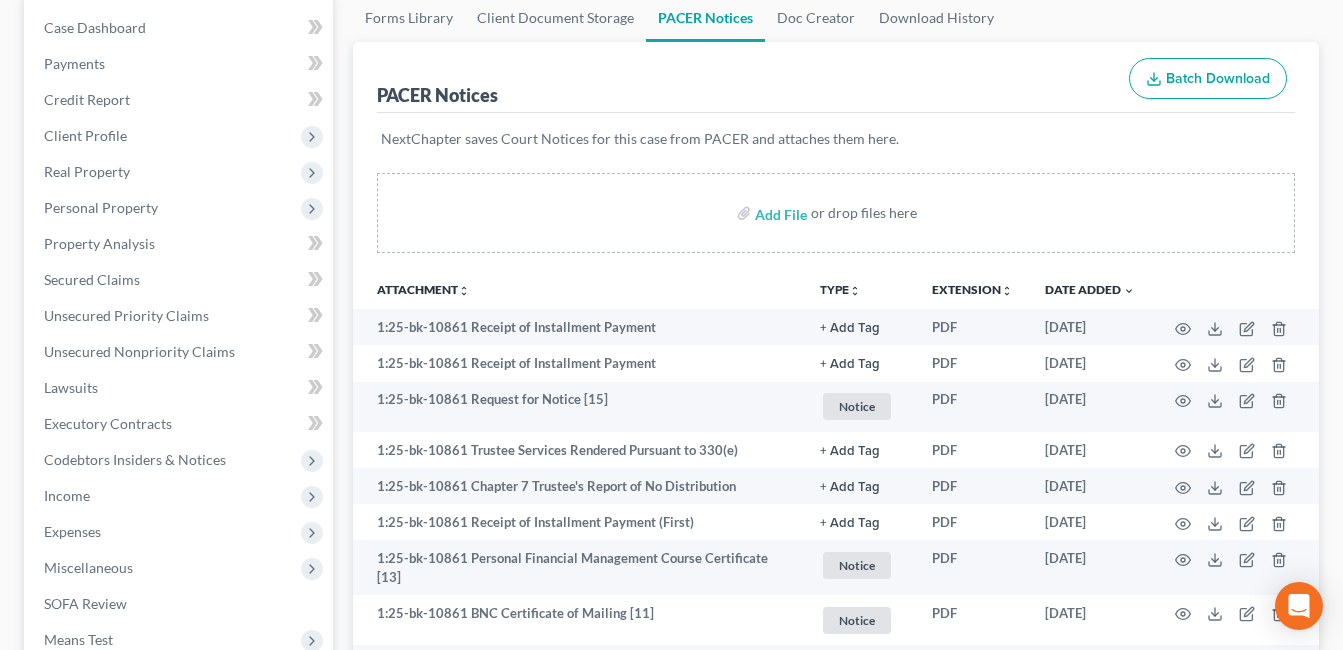 scroll, scrollTop: 191, scrollLeft: 0, axis: vertical 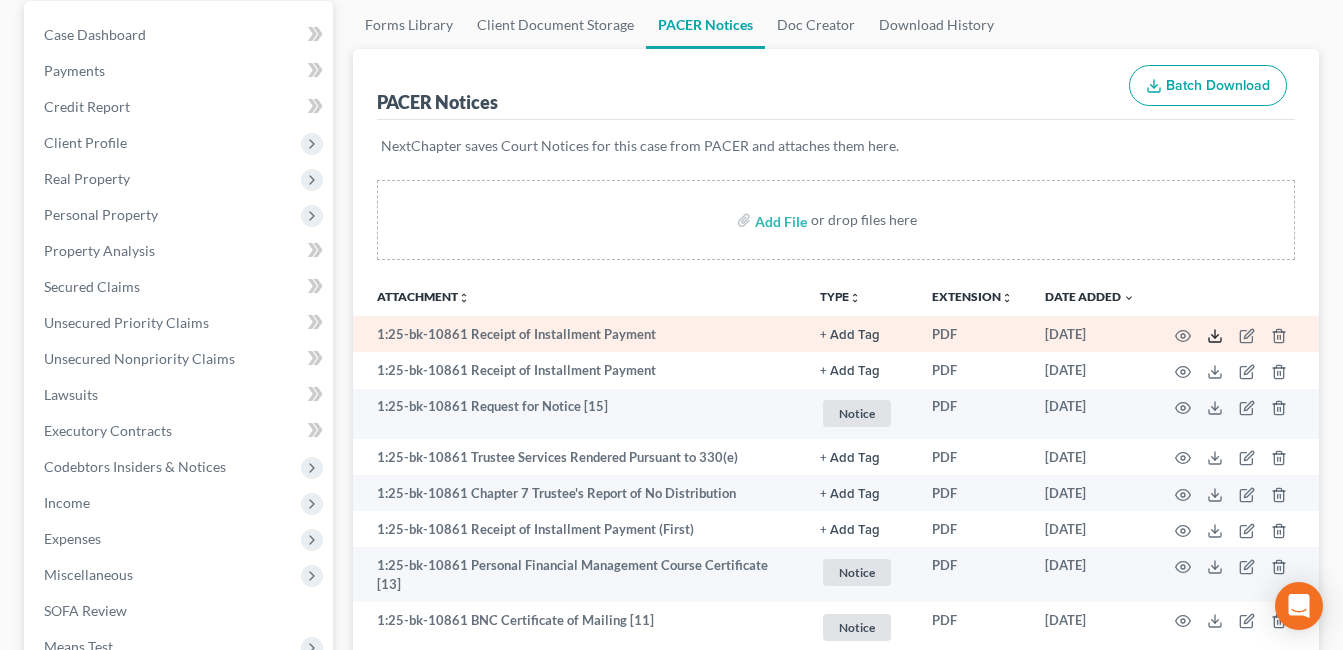click 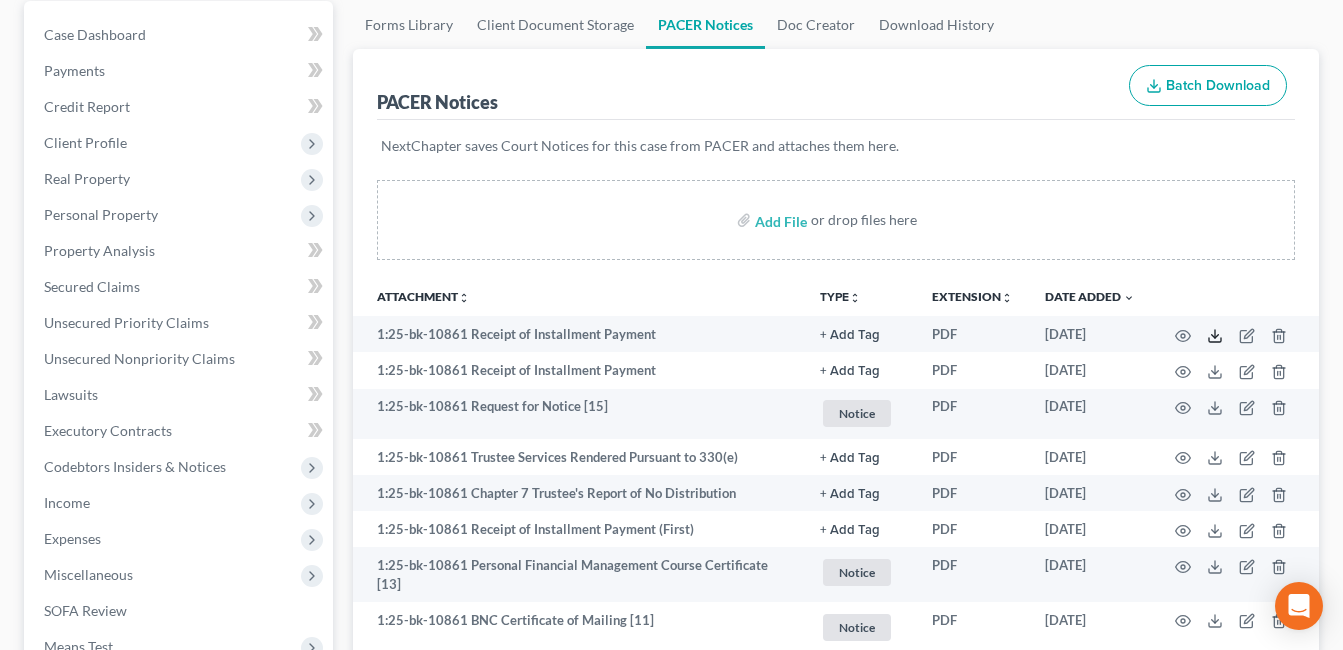 scroll, scrollTop: 0, scrollLeft: 0, axis: both 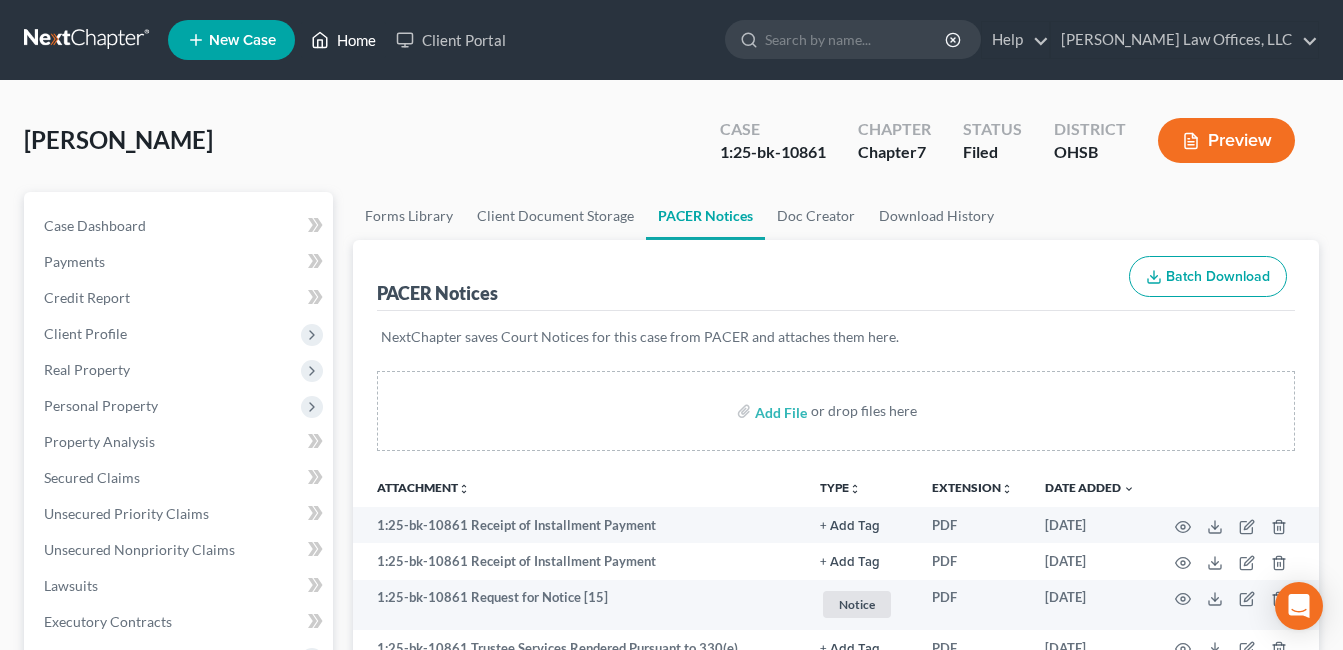 click on "Home" at bounding box center [343, 40] 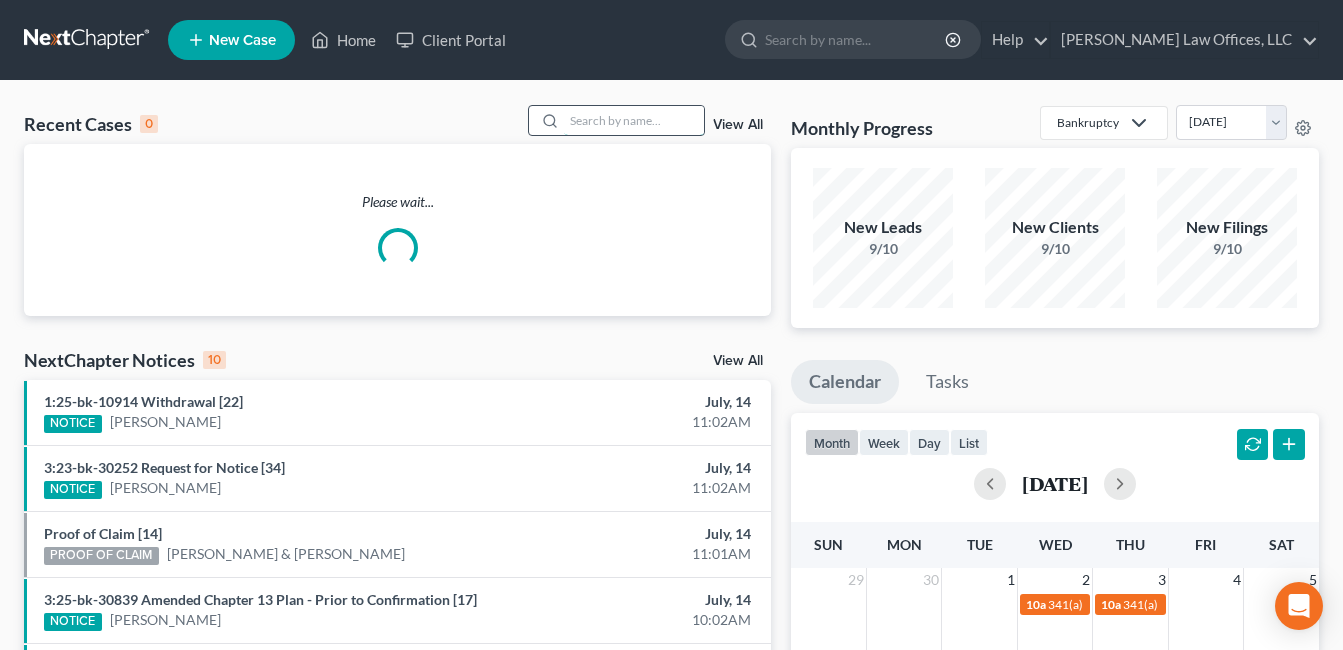 click at bounding box center (634, 120) 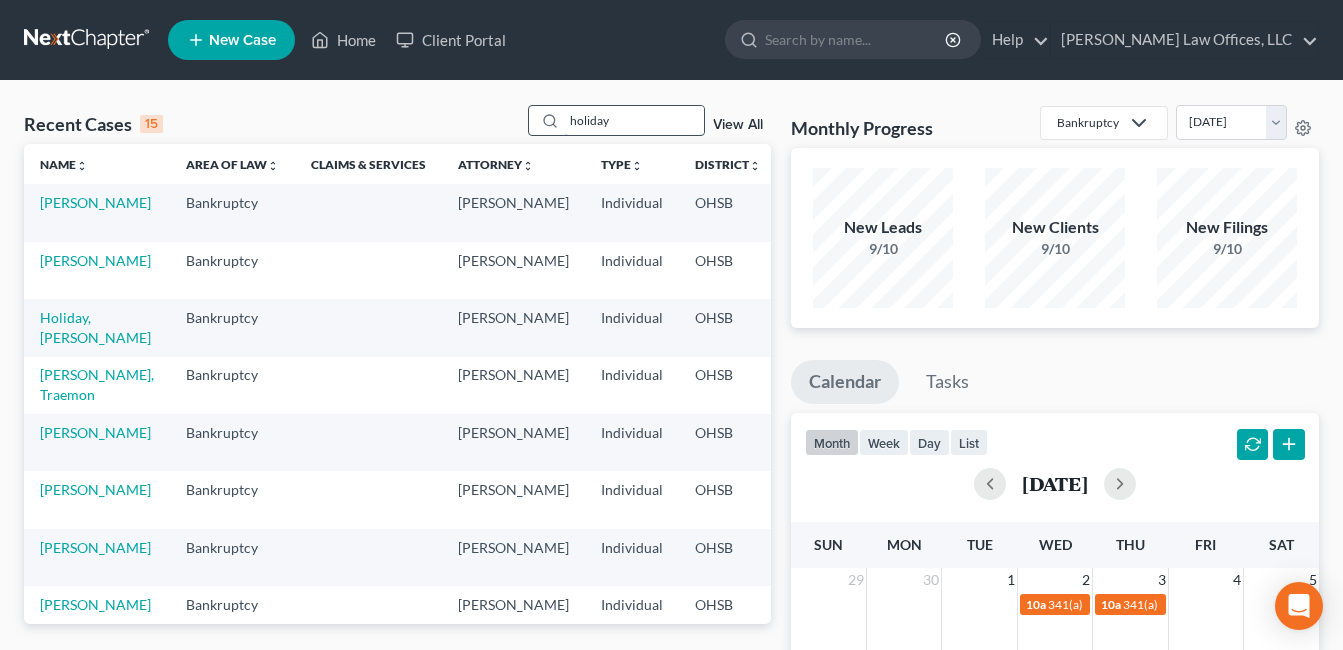 type on "holiday" 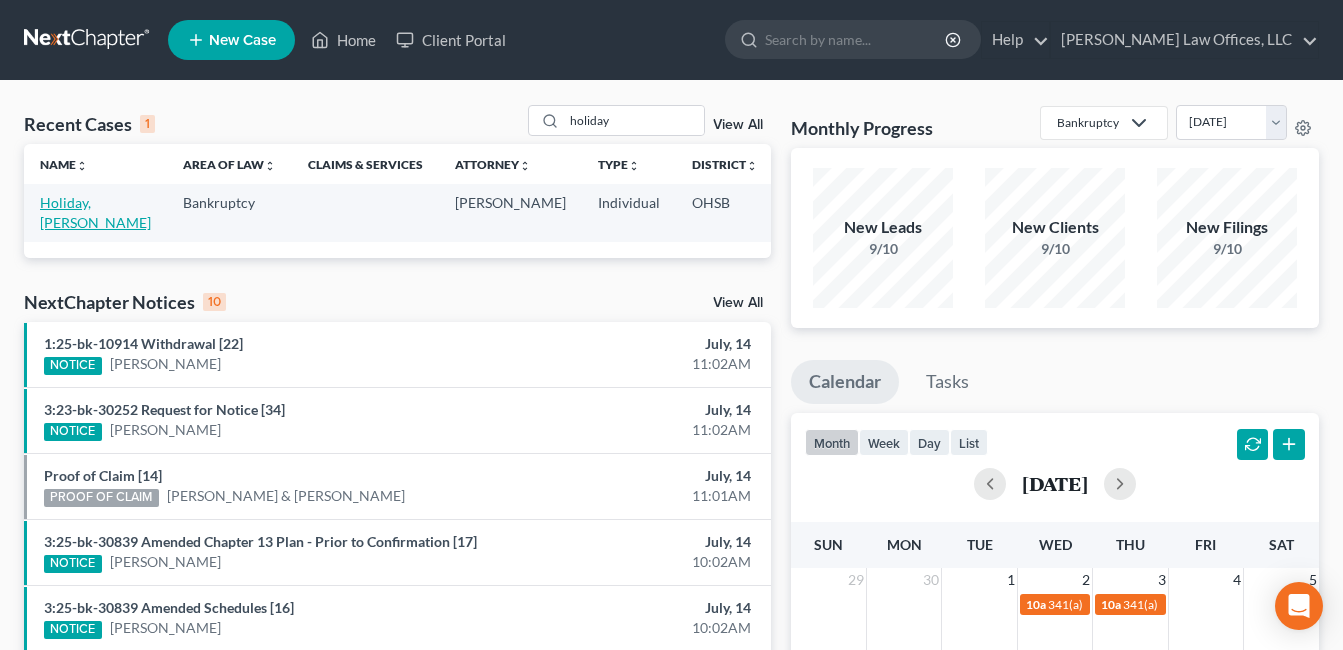 click on "Holiday, [PERSON_NAME]" at bounding box center [95, 212] 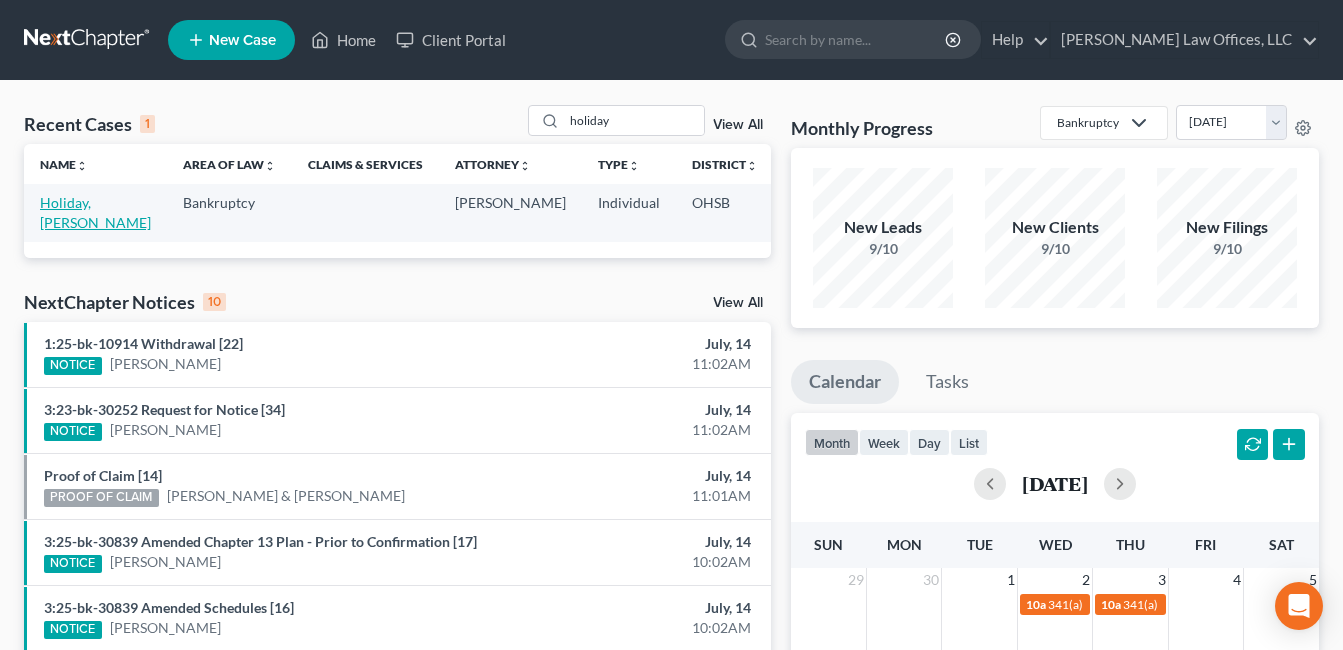 select on "0" 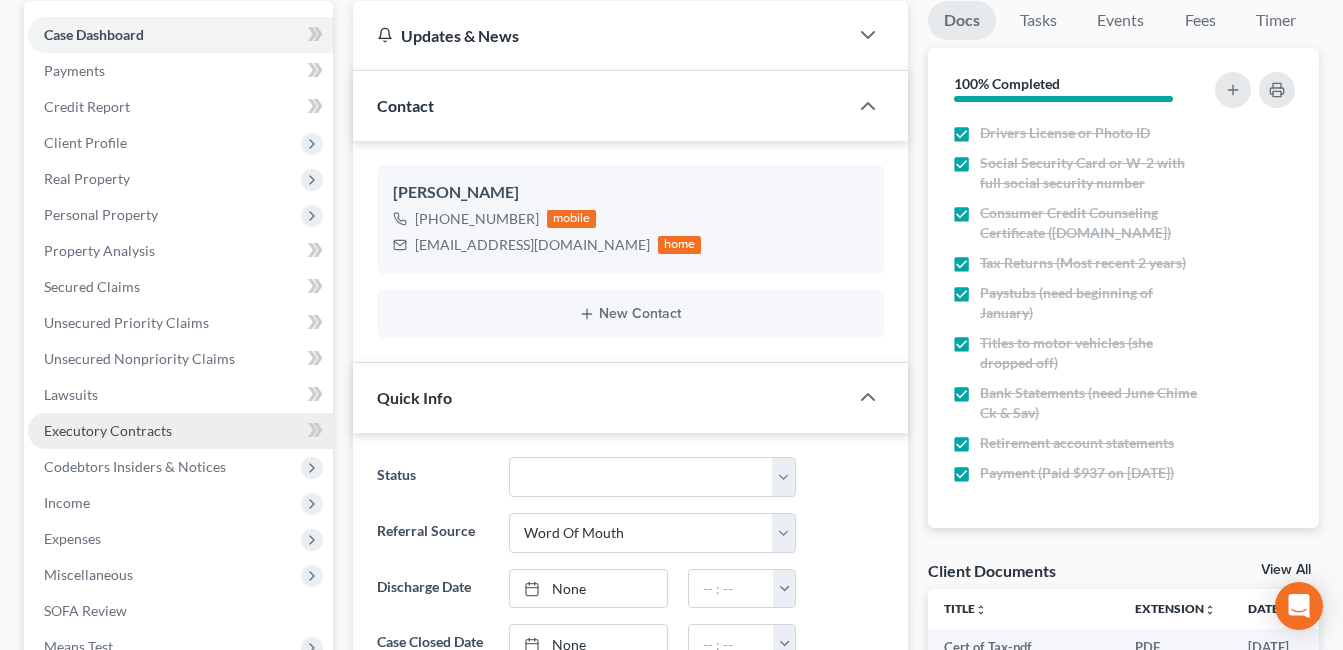 scroll, scrollTop: 200, scrollLeft: 0, axis: vertical 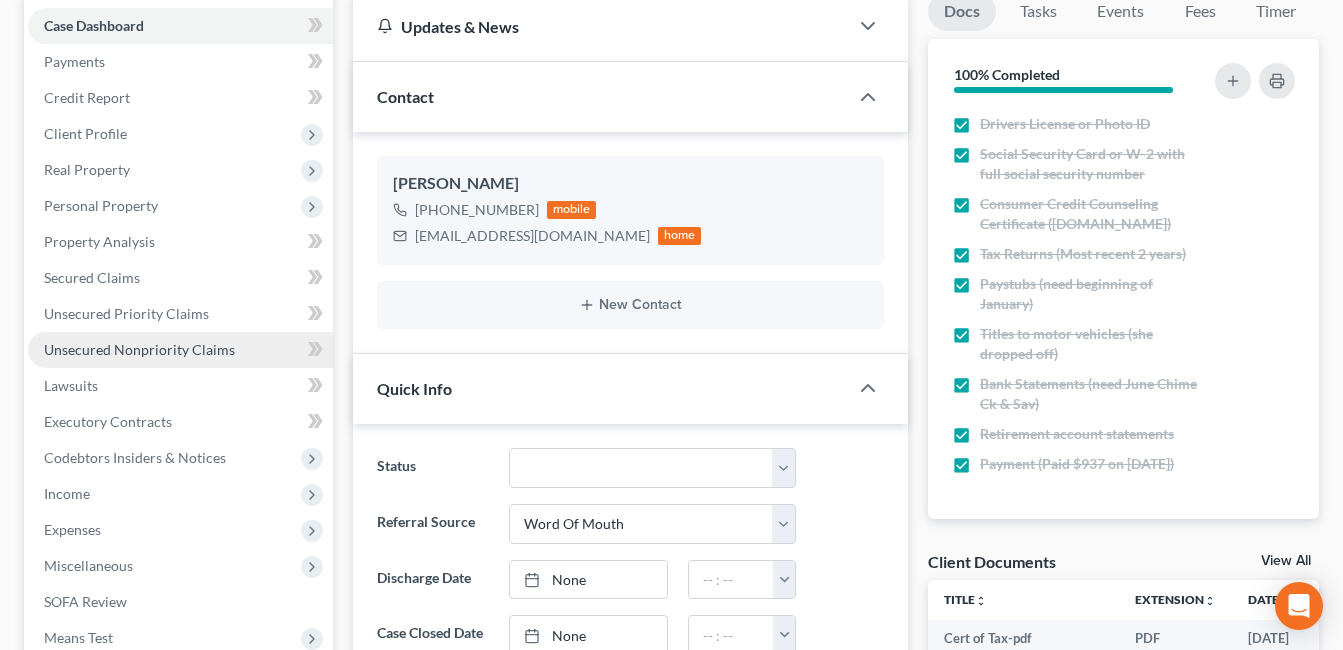 click on "Unsecured Nonpriority Claims" at bounding box center [139, 349] 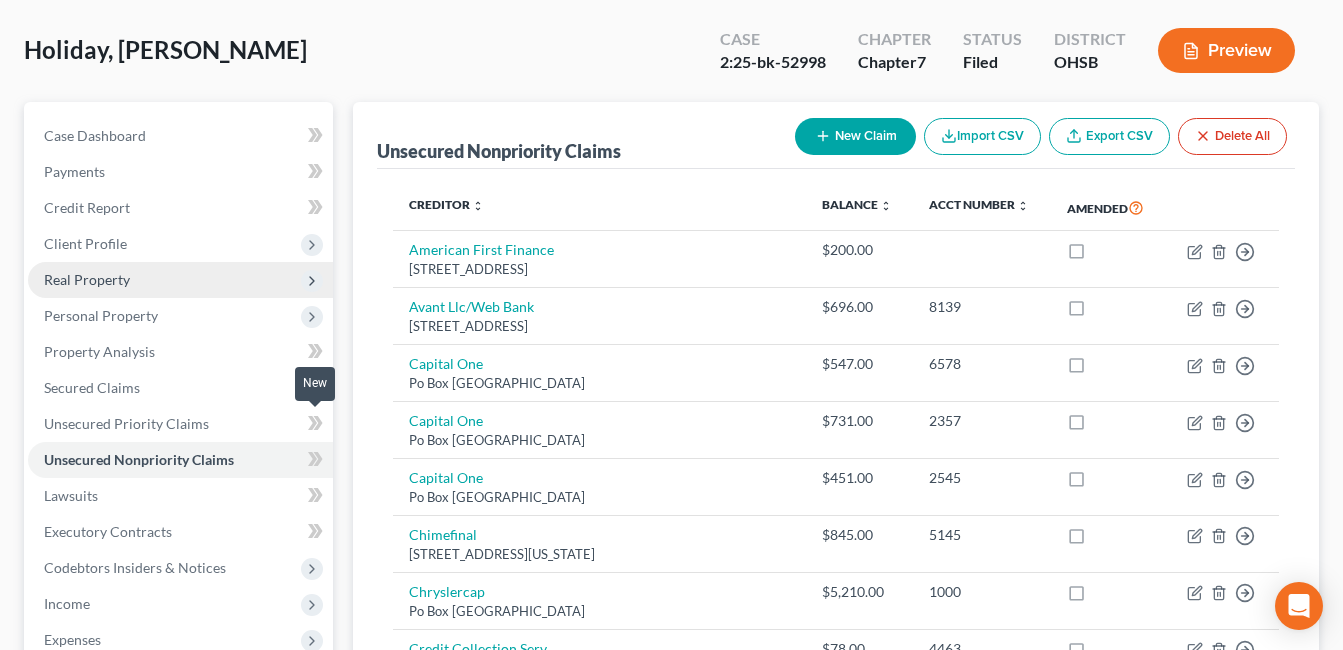 scroll, scrollTop: 200, scrollLeft: 0, axis: vertical 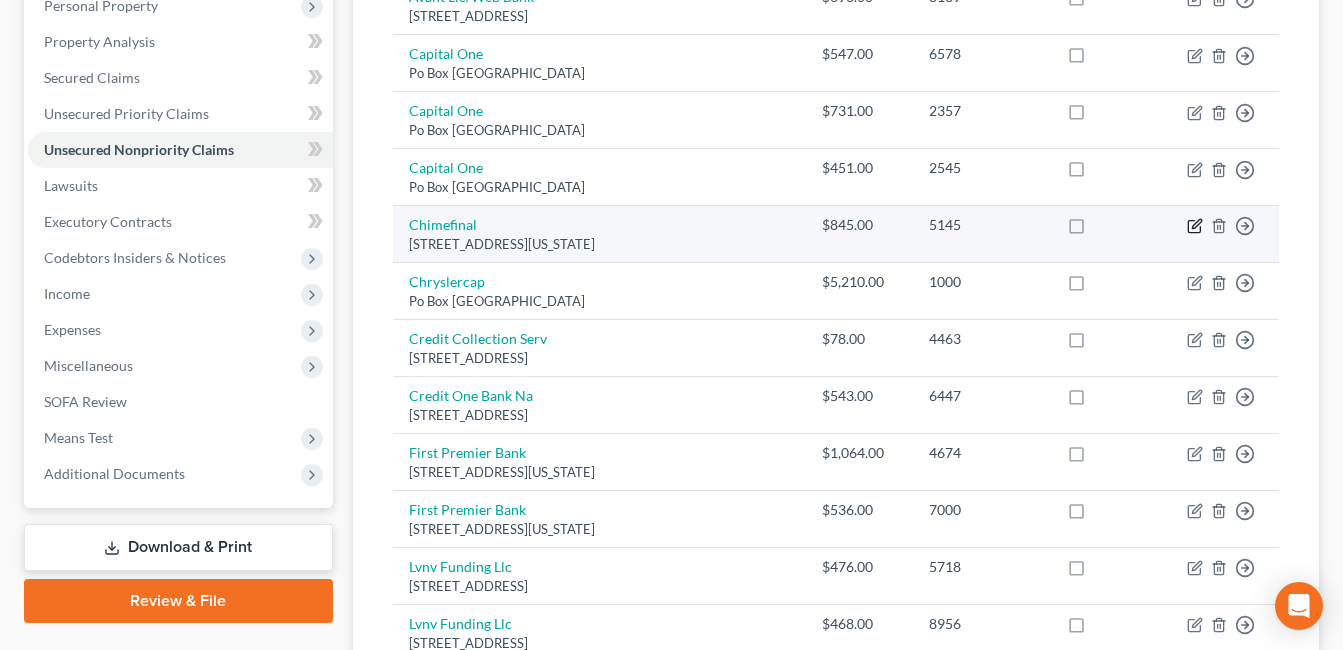 click 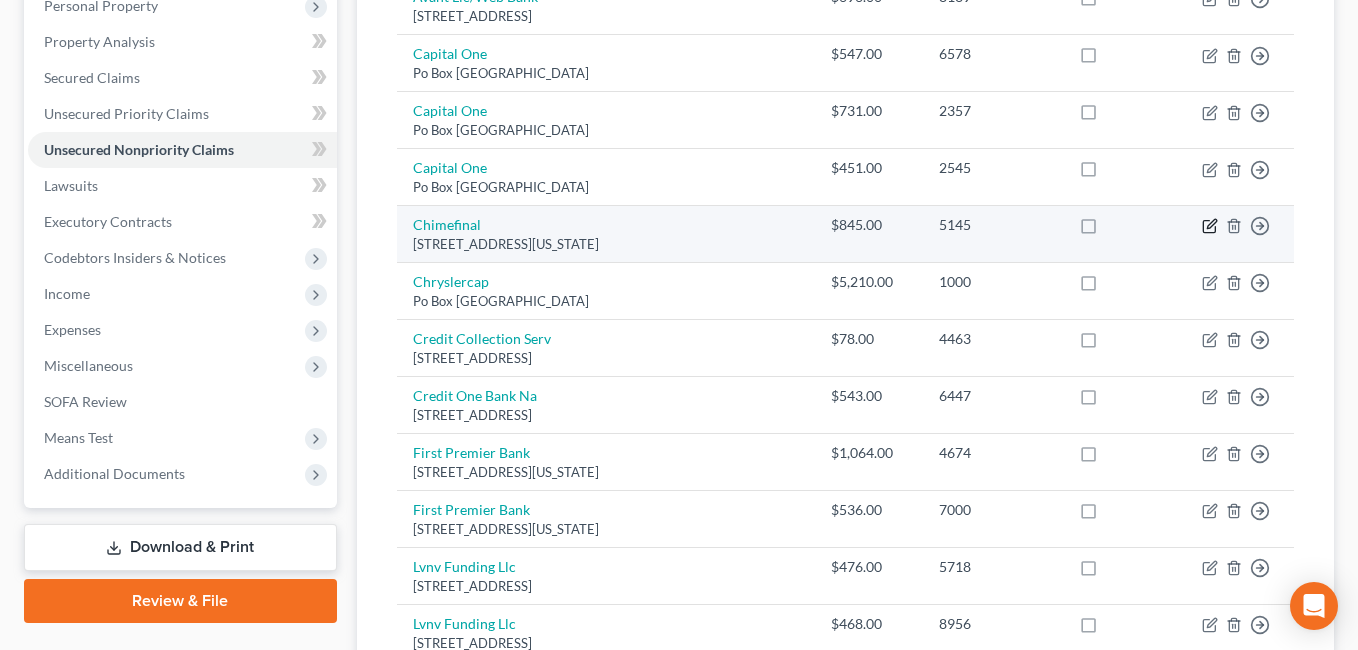 select on "4" 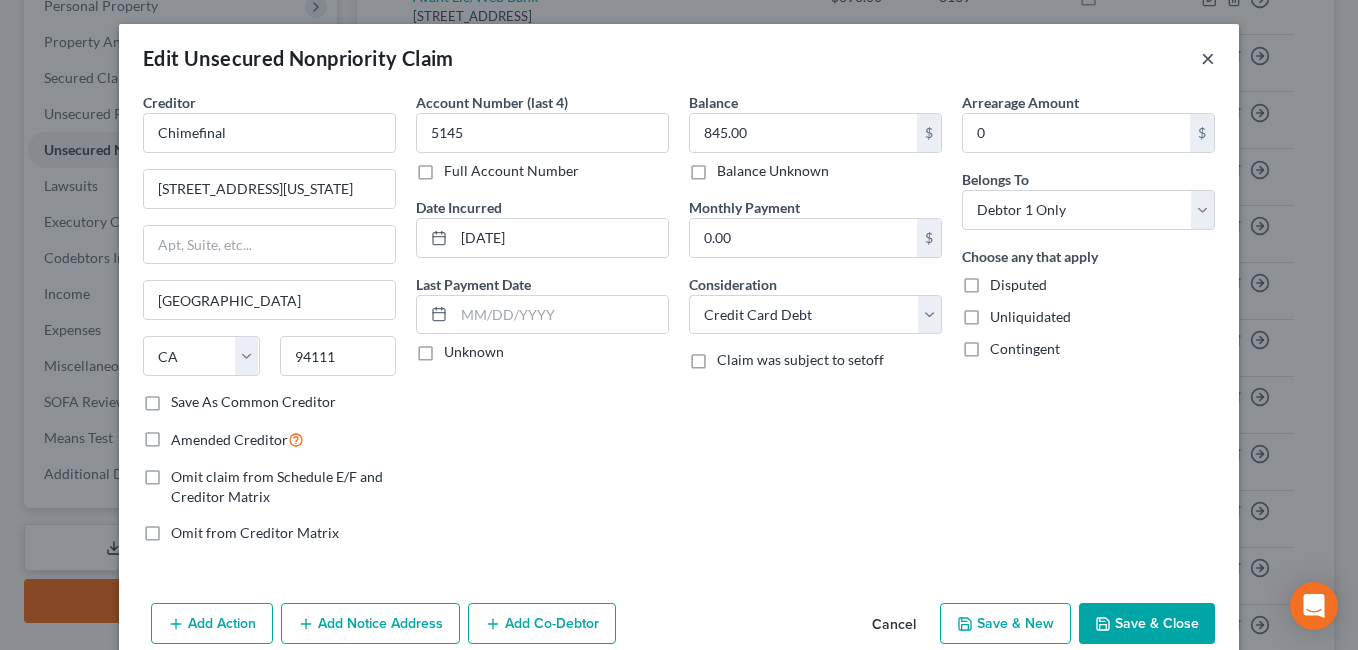 click on "×" at bounding box center [1208, 58] 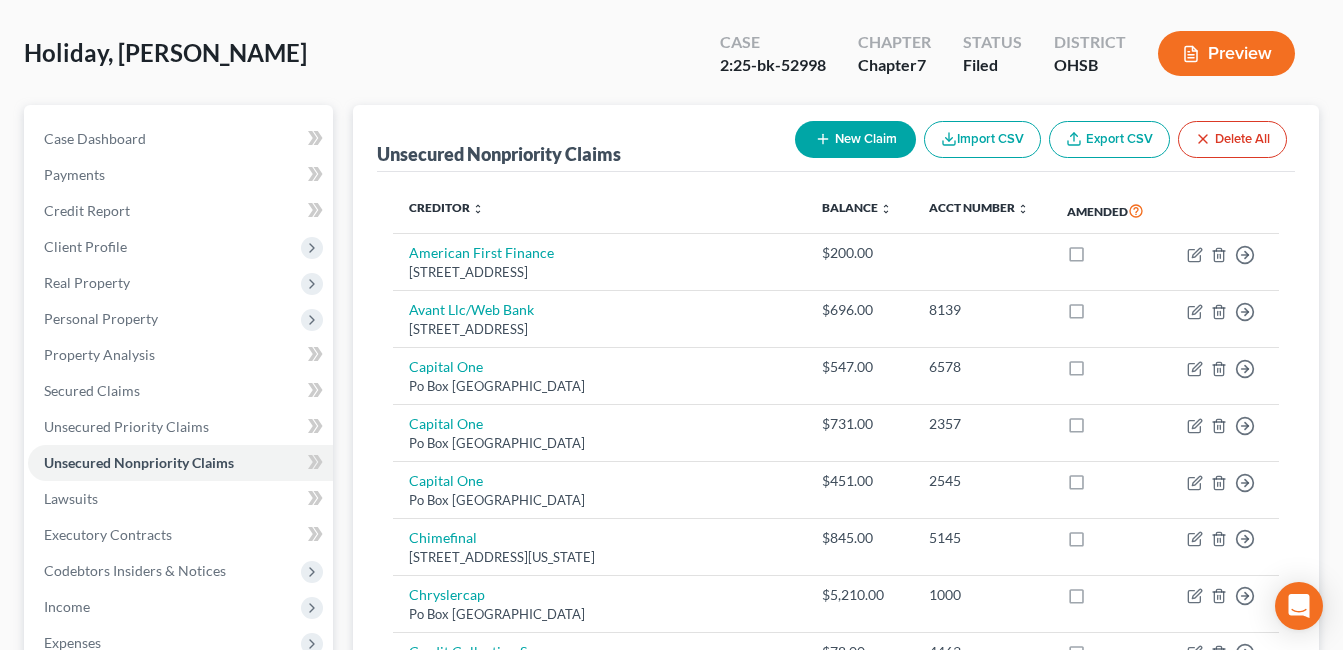 scroll, scrollTop: 39, scrollLeft: 0, axis: vertical 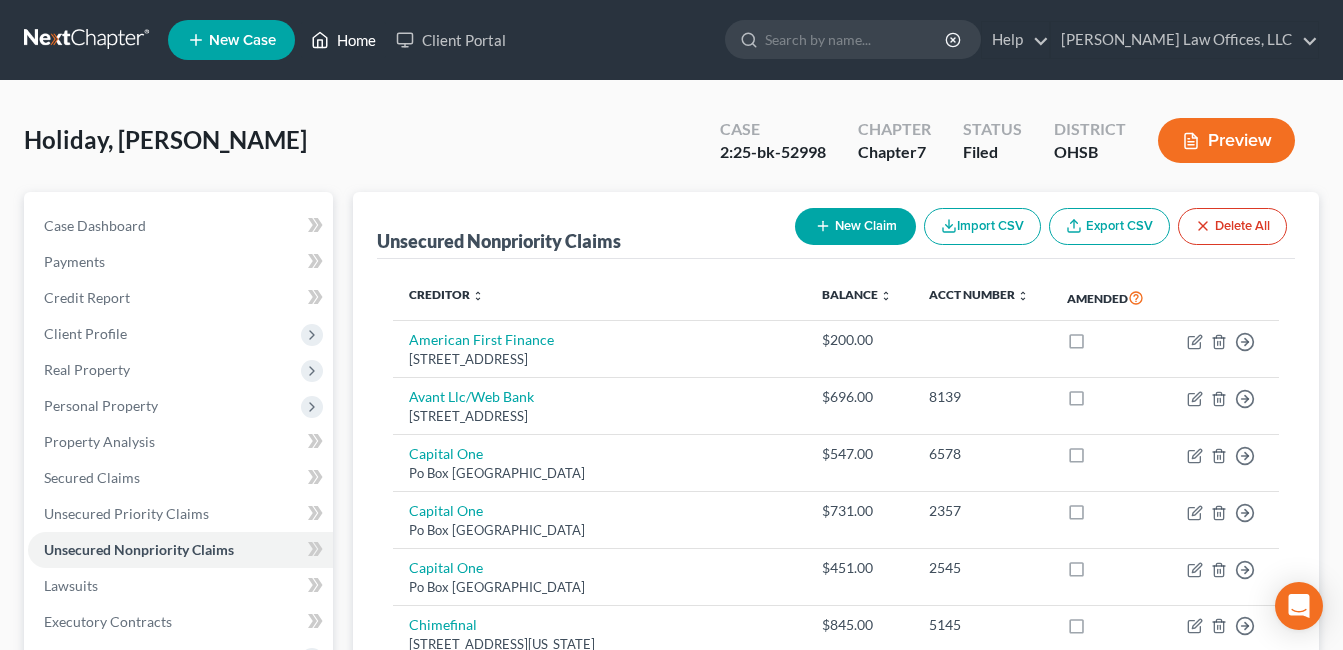 click on "Home" at bounding box center [343, 40] 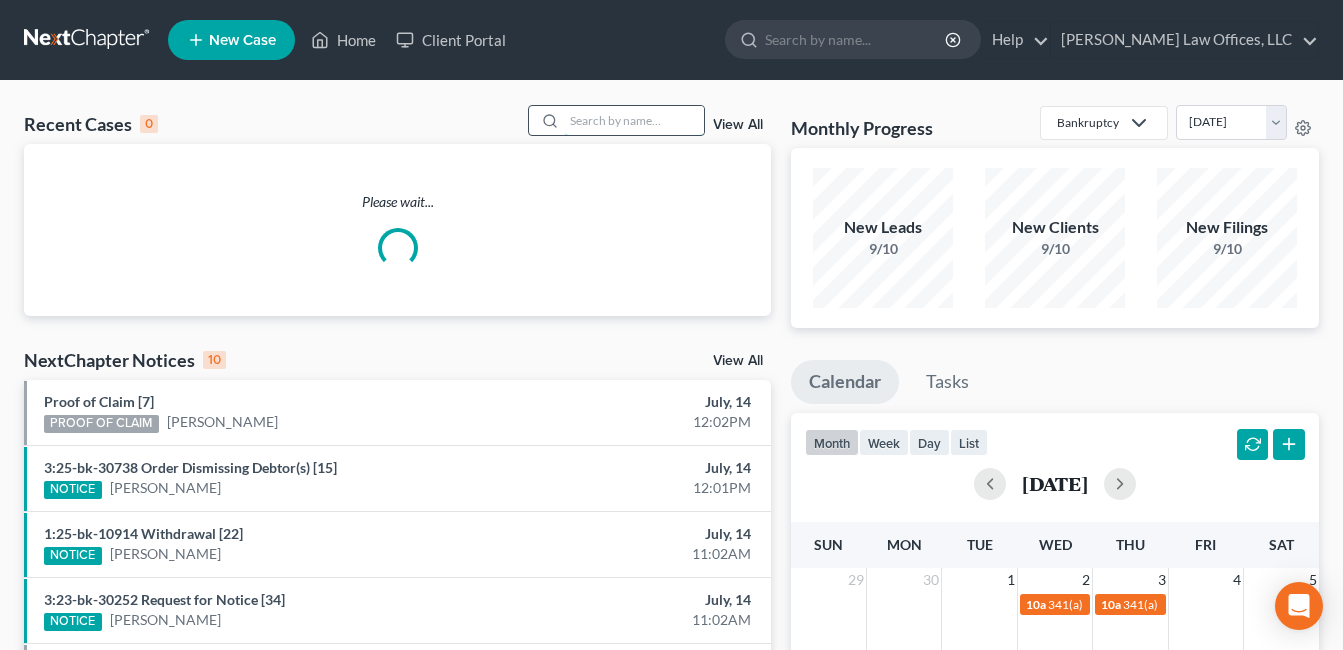 click at bounding box center [634, 120] 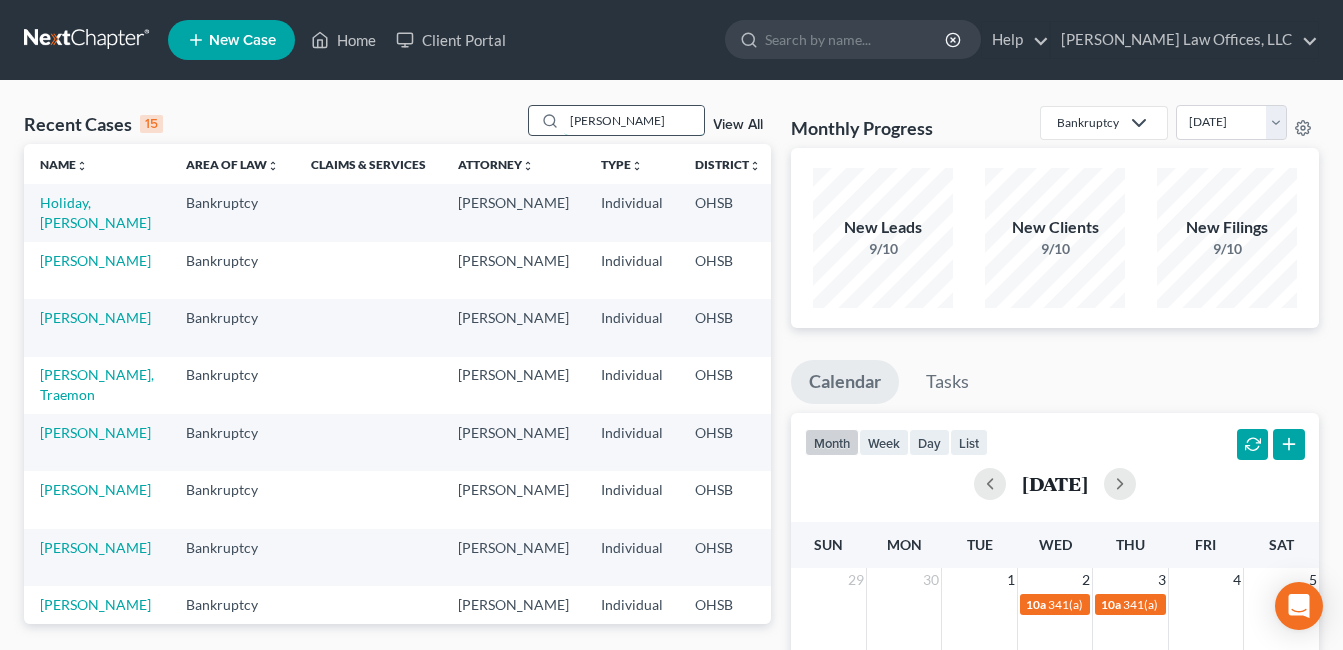 type on "[PERSON_NAME]" 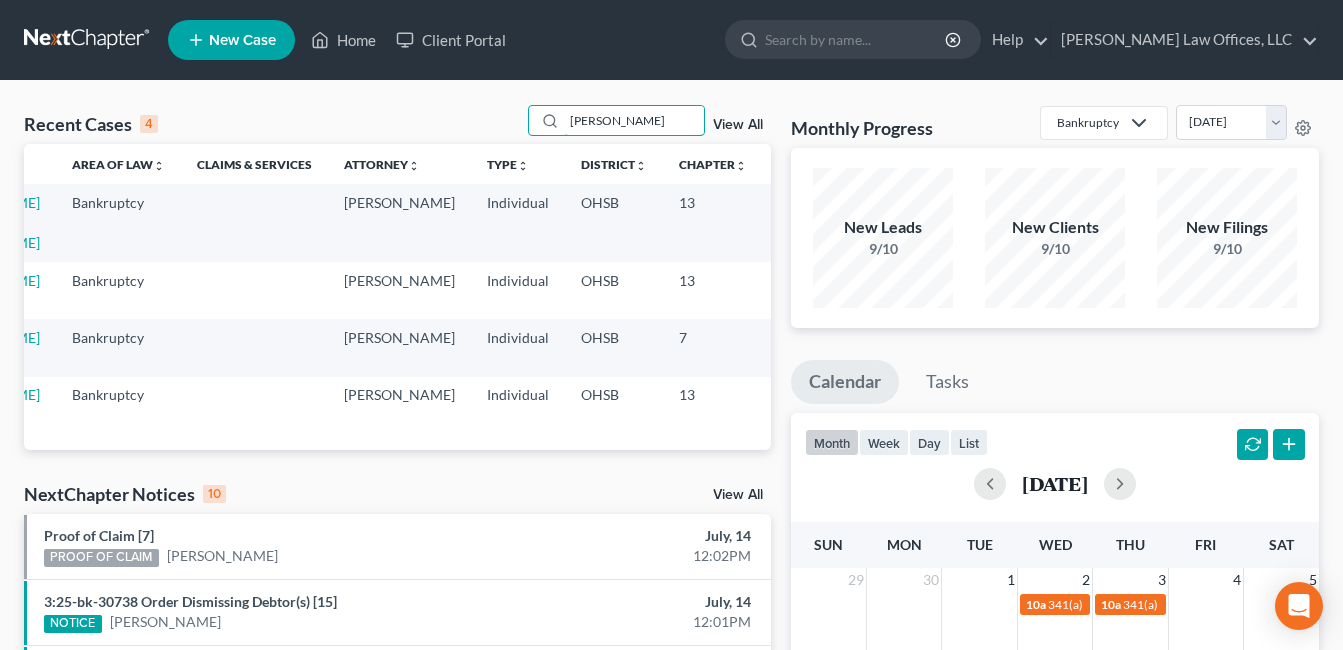 scroll, scrollTop: 0, scrollLeft: 40, axis: horizontal 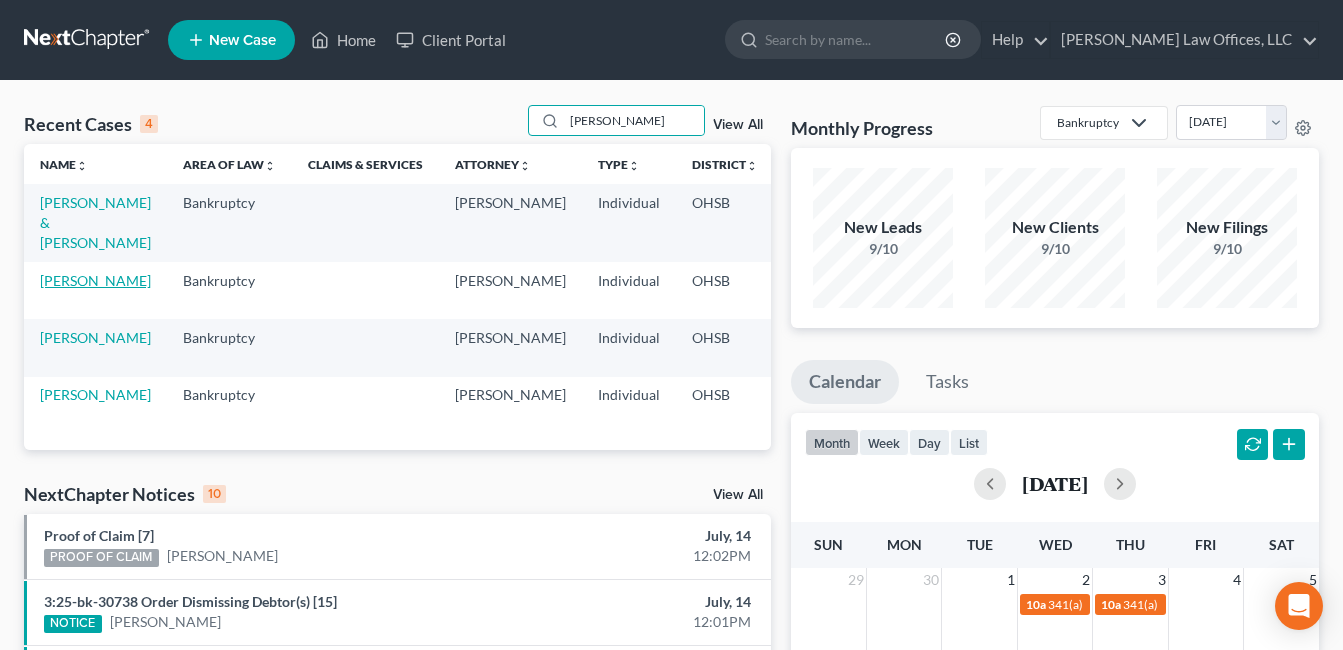 click on "[PERSON_NAME]" at bounding box center (95, 280) 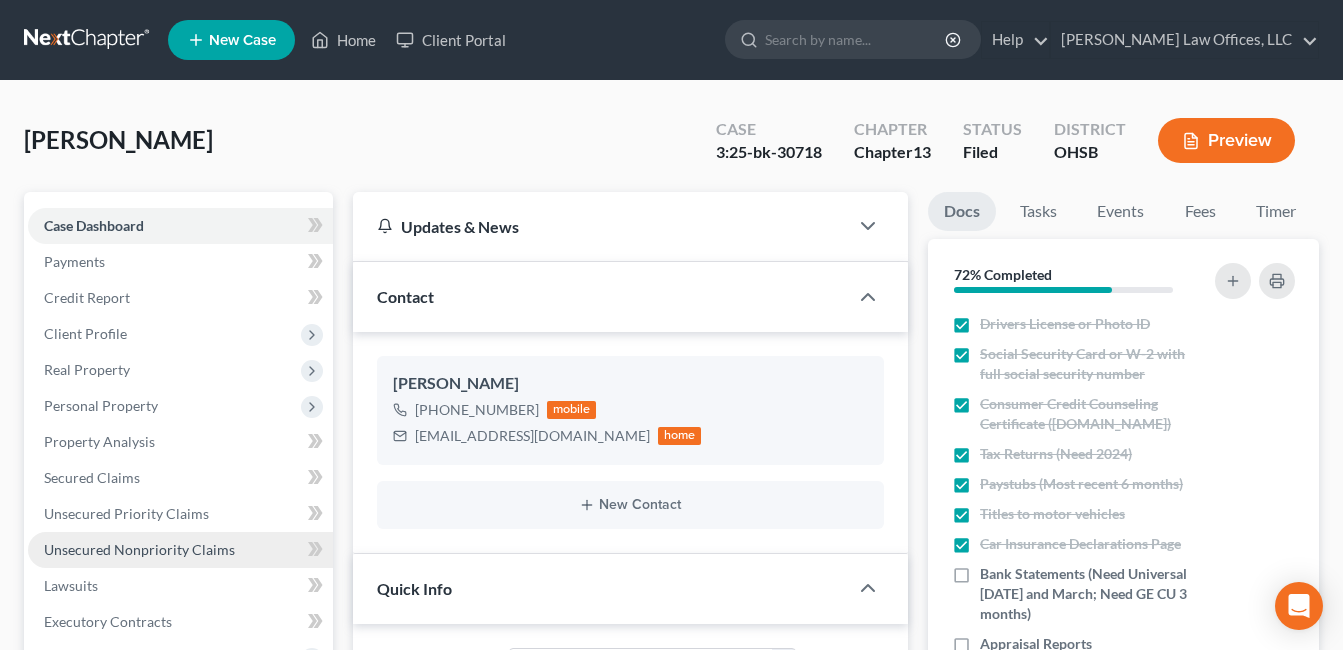 click on "Unsecured Nonpriority Claims" at bounding box center (139, 549) 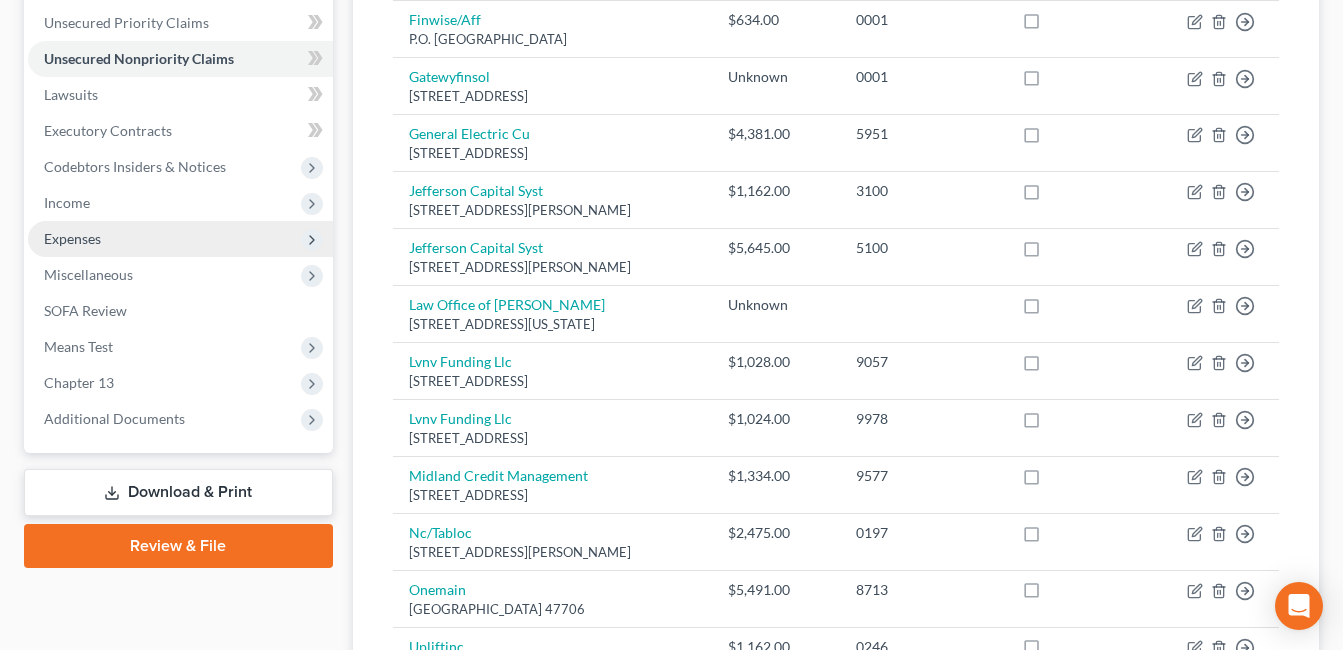 scroll, scrollTop: 500, scrollLeft: 0, axis: vertical 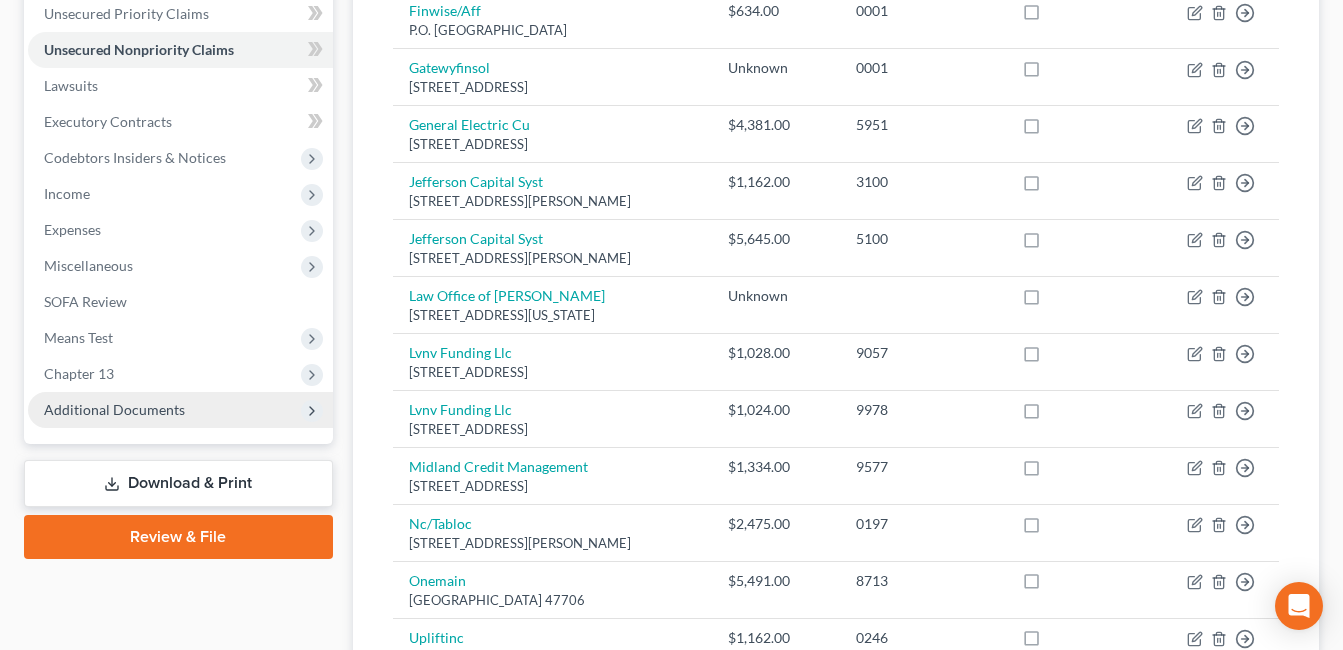 click on "Additional Documents" at bounding box center [114, 409] 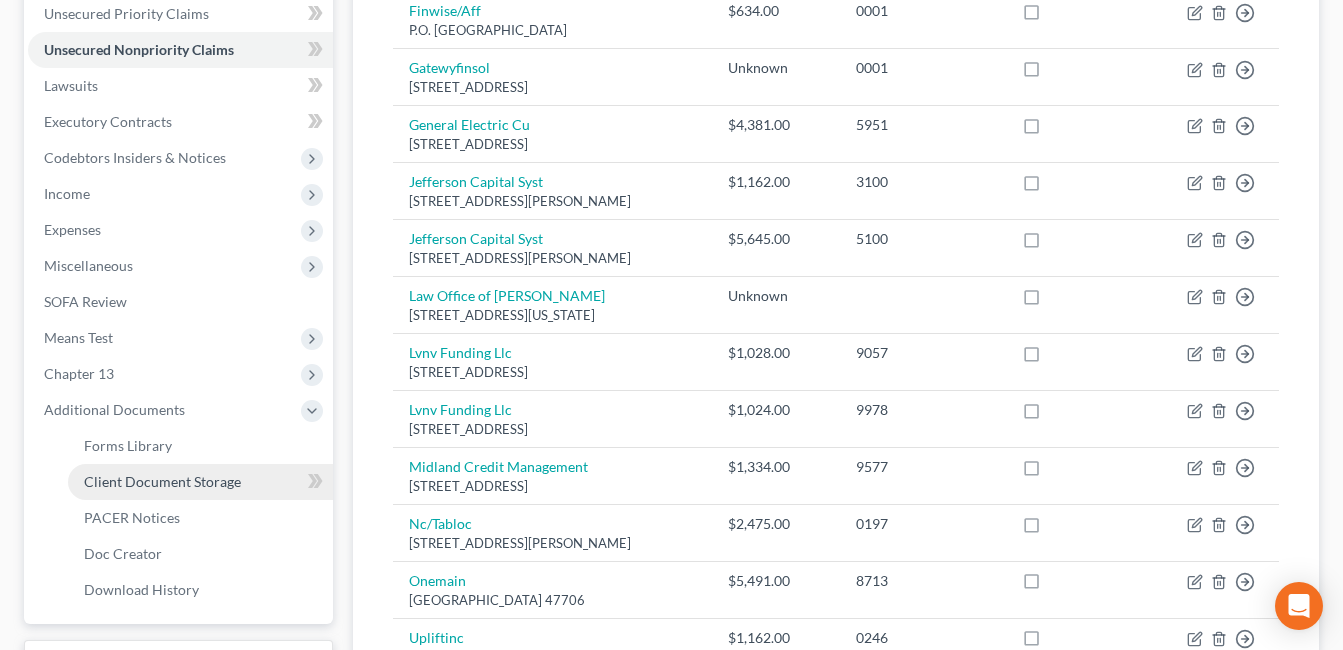 click on "Client Document Storage" at bounding box center [162, 481] 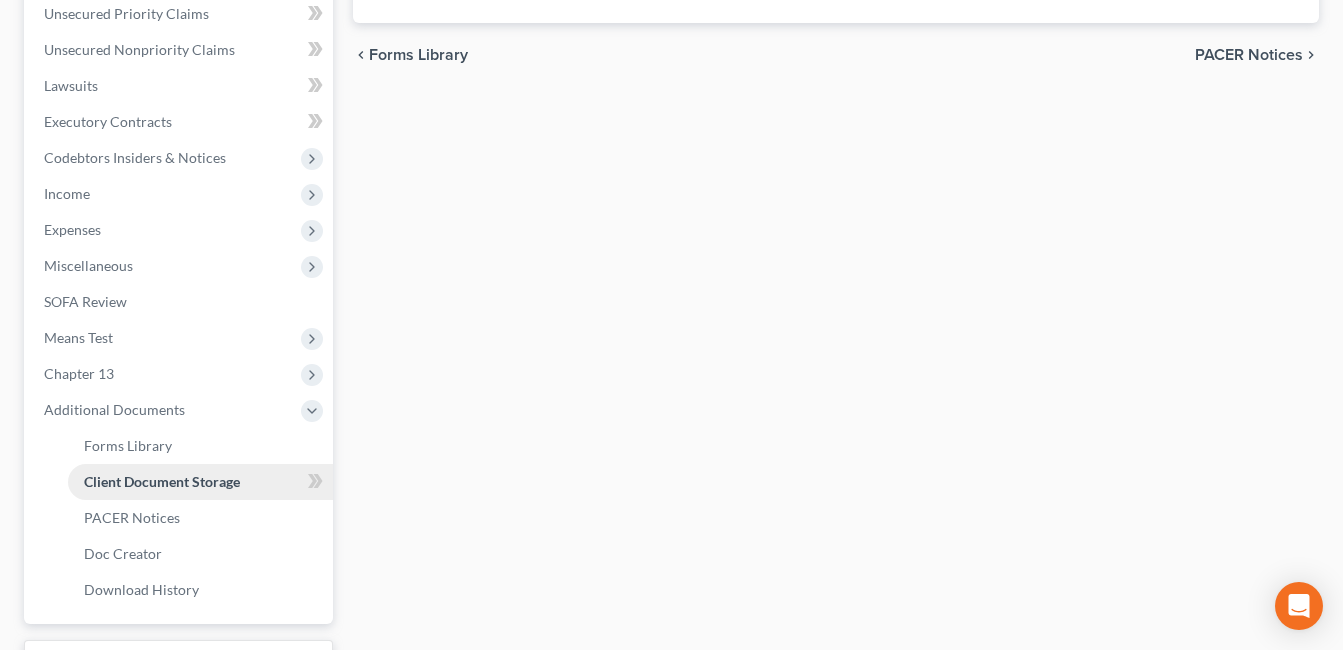 scroll, scrollTop: 398, scrollLeft: 0, axis: vertical 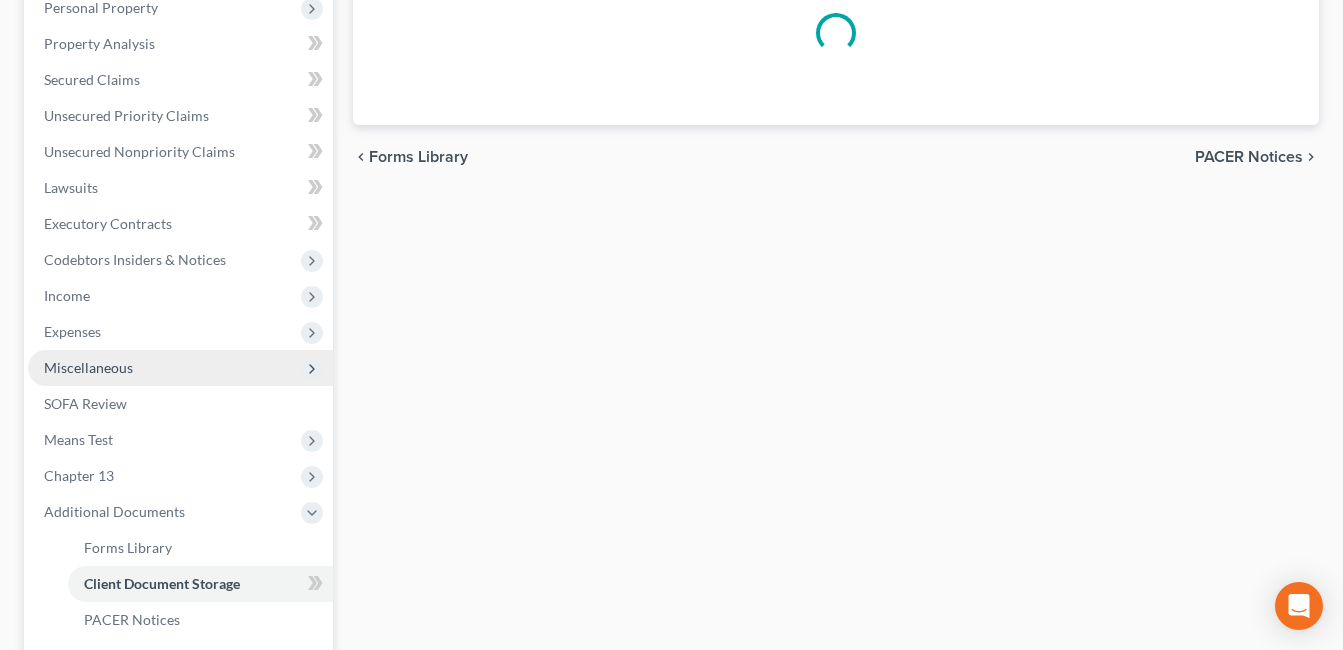 select on "7" 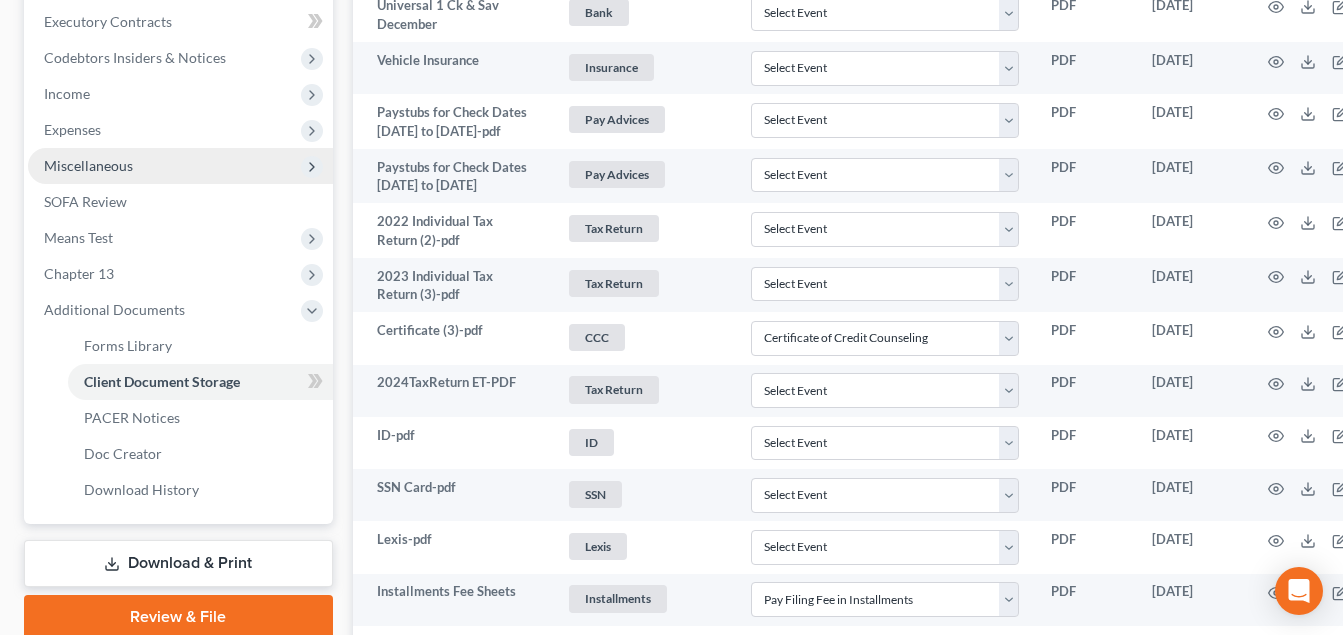 scroll, scrollTop: 700, scrollLeft: 0, axis: vertical 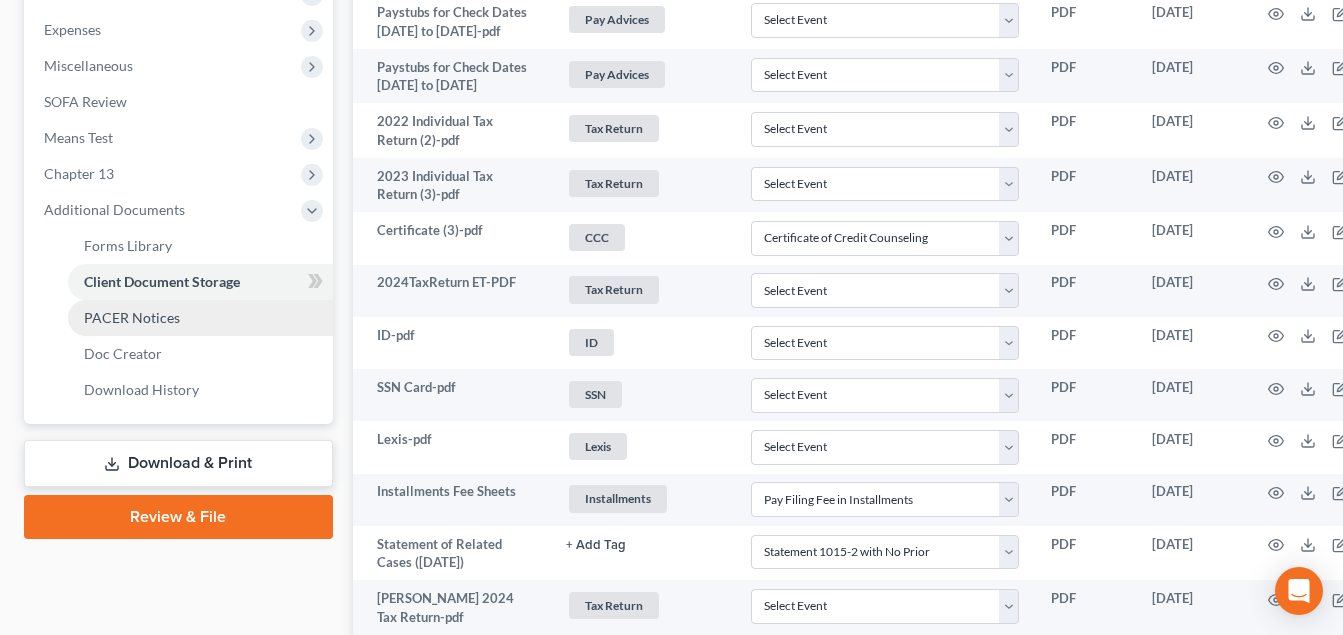 click on "PACER Notices" at bounding box center [200, 318] 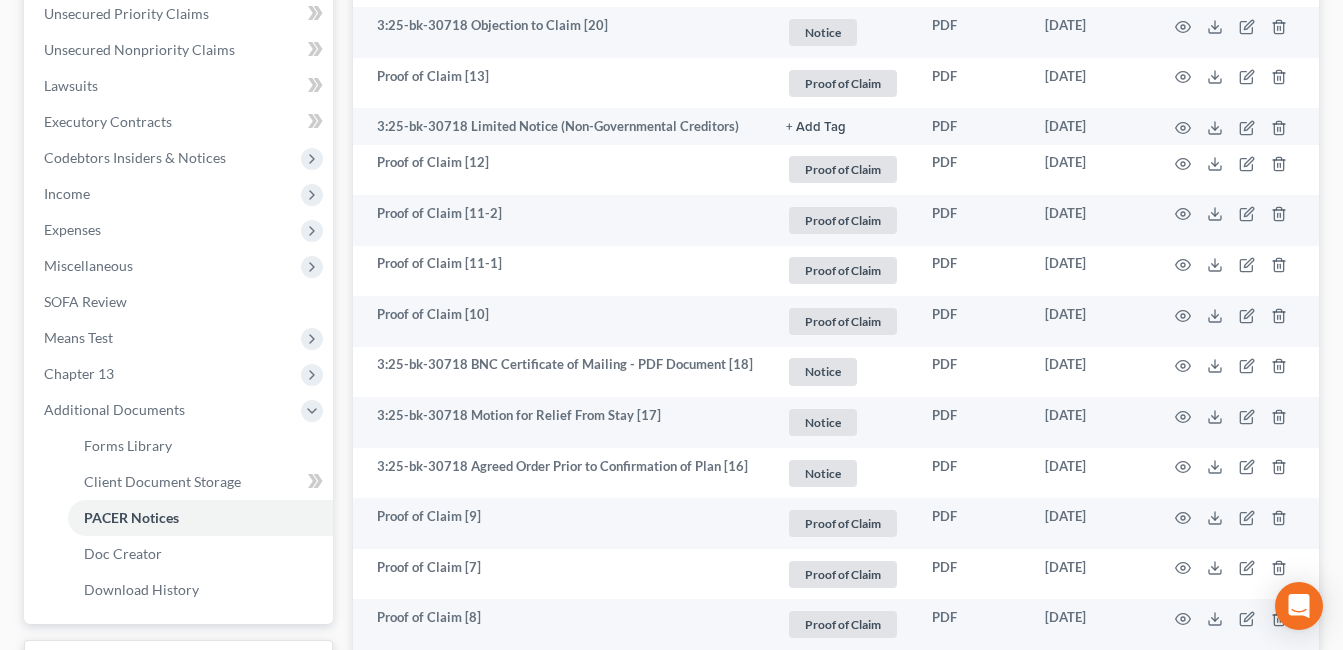 scroll, scrollTop: 300, scrollLeft: 0, axis: vertical 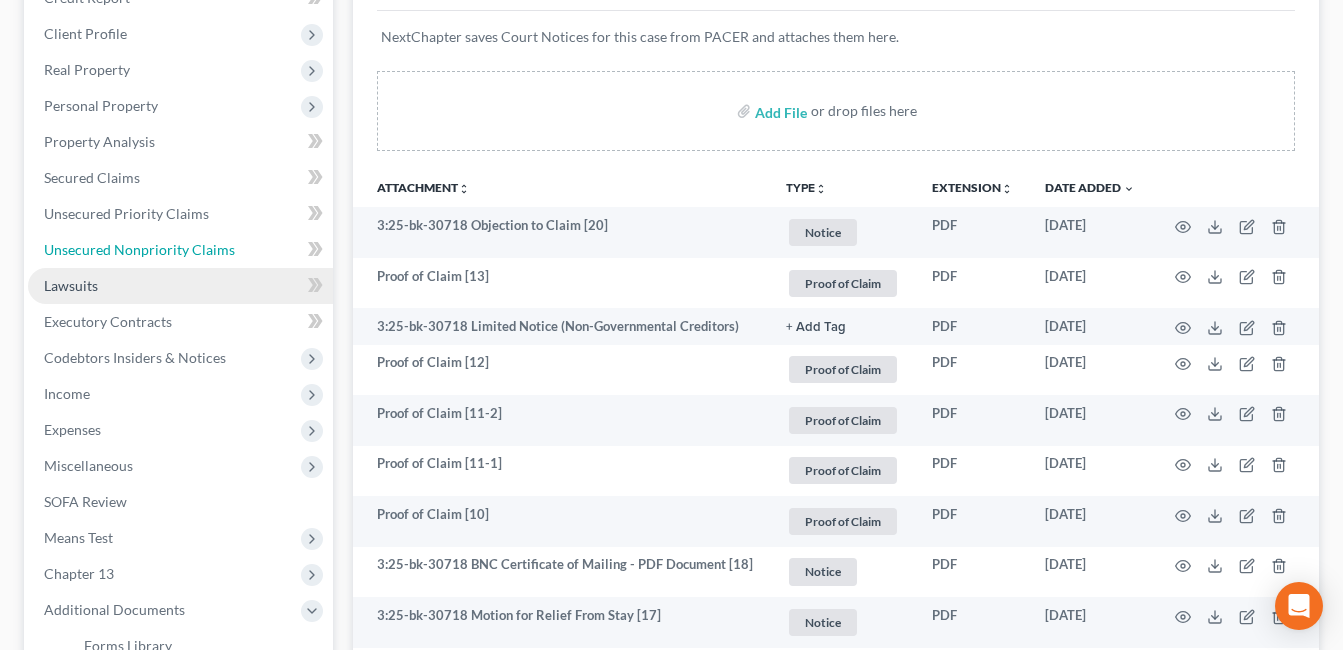 drag, startPoint x: 142, startPoint y: 254, endPoint x: 196, endPoint y: 281, distance: 60.373837 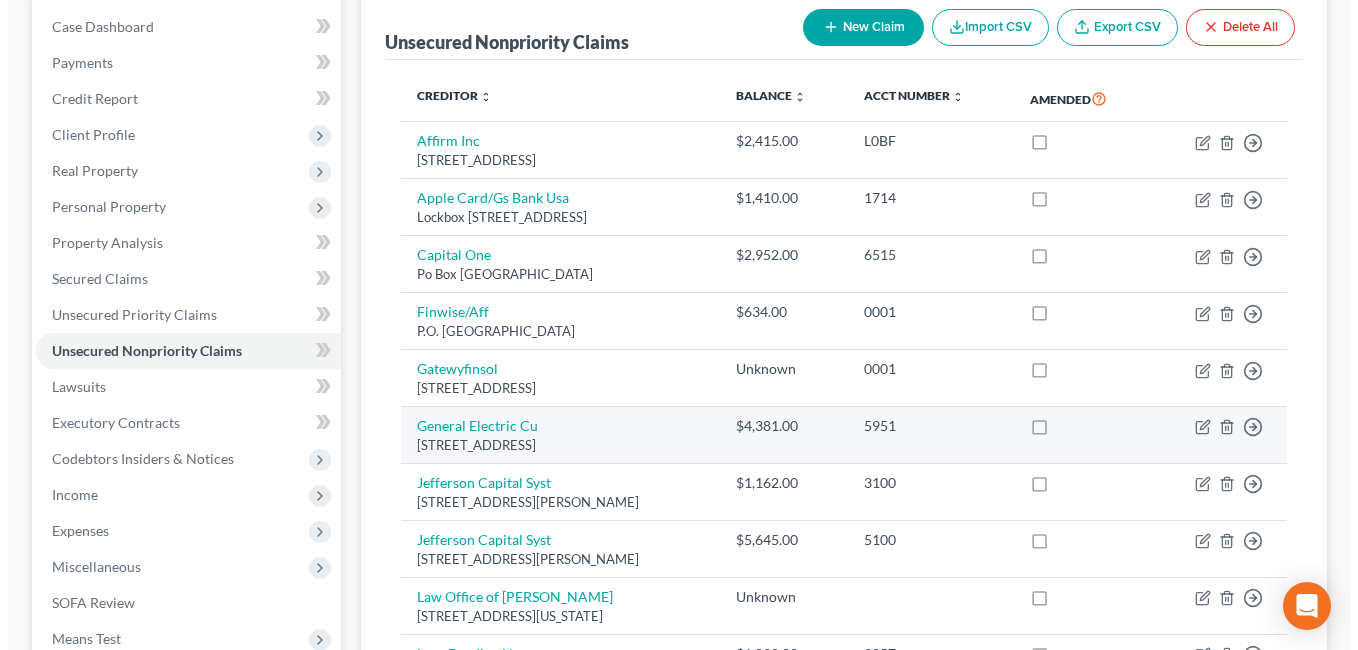 scroll, scrollTop: 200, scrollLeft: 0, axis: vertical 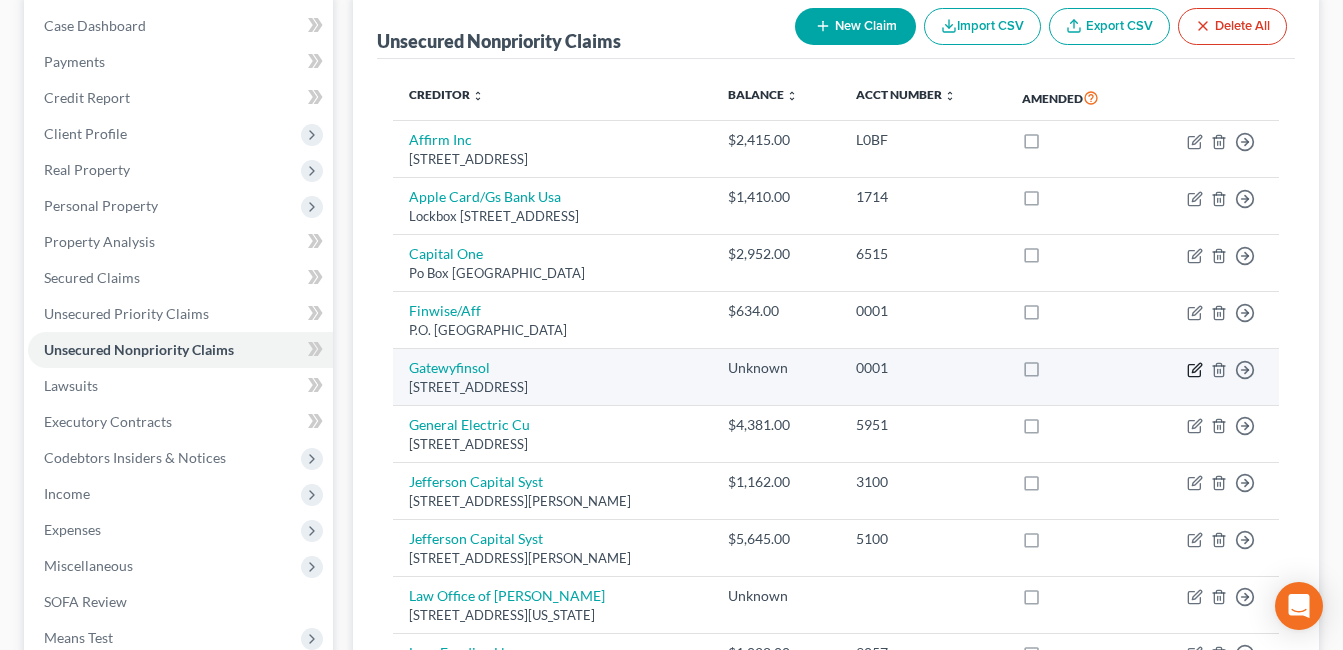 click 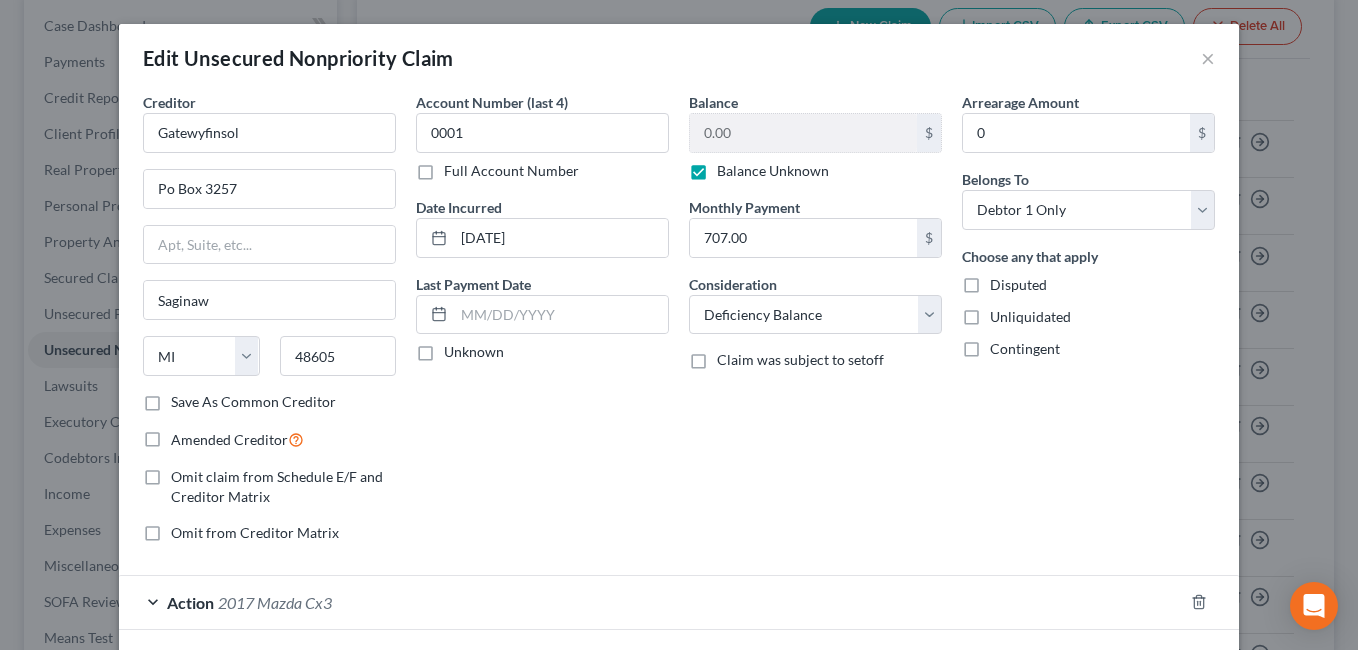 scroll, scrollTop: 147, scrollLeft: 0, axis: vertical 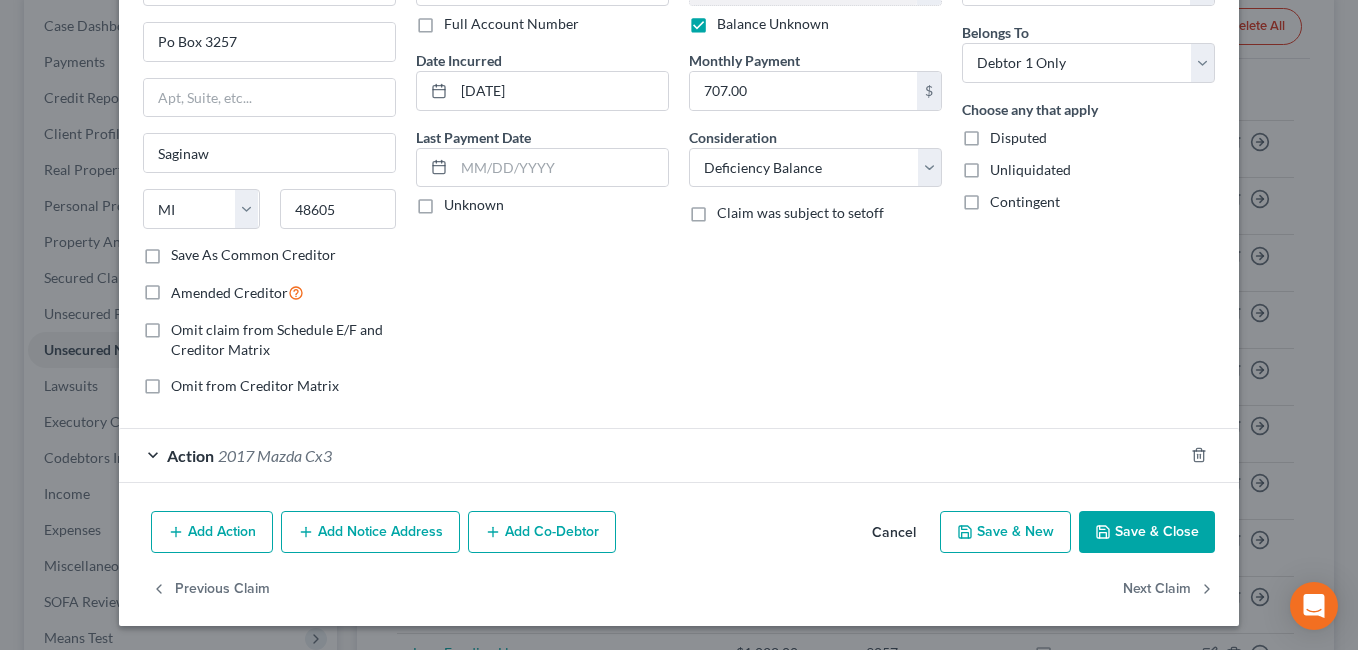 click on "Action 2017 Mazda Cx3" at bounding box center [651, 455] 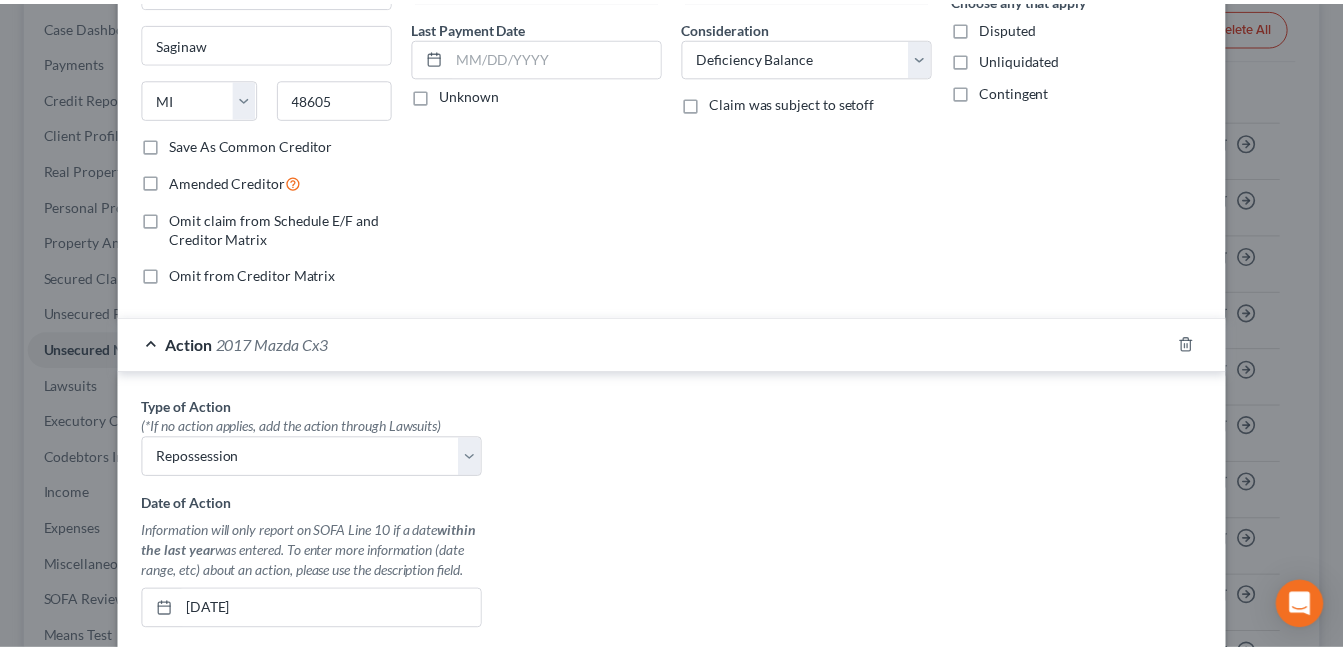 scroll, scrollTop: 0, scrollLeft: 0, axis: both 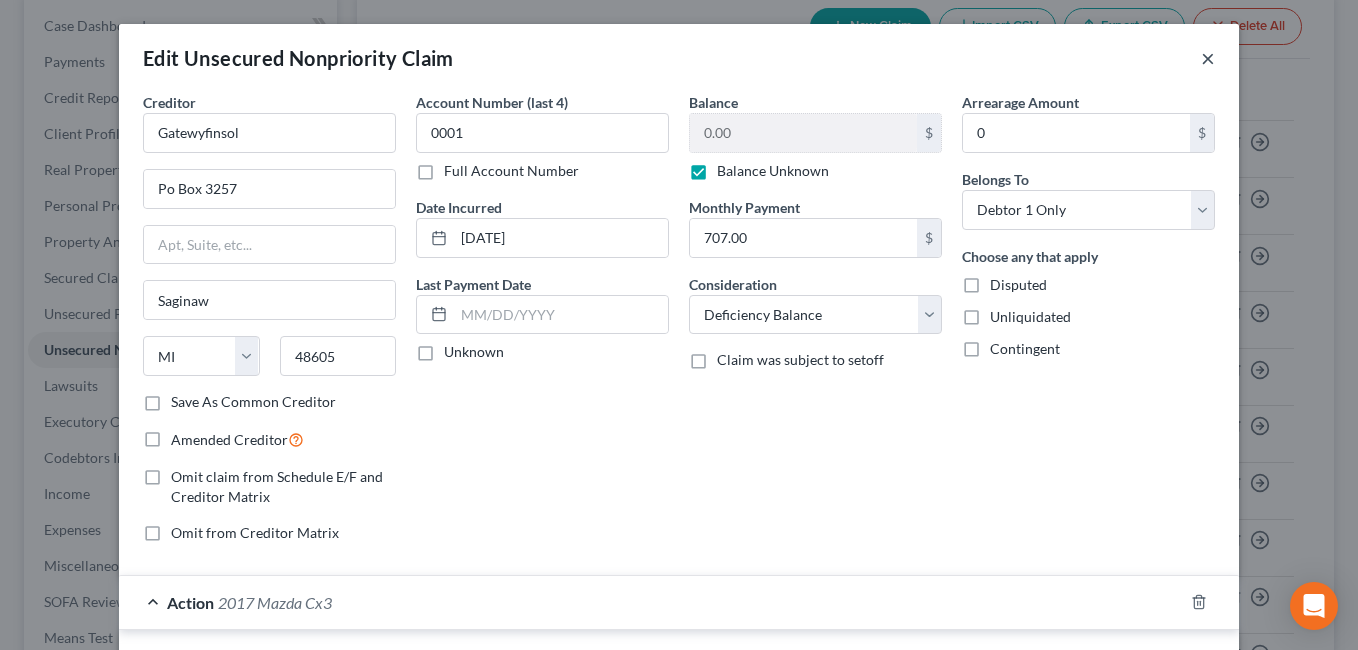 click on "×" at bounding box center [1208, 58] 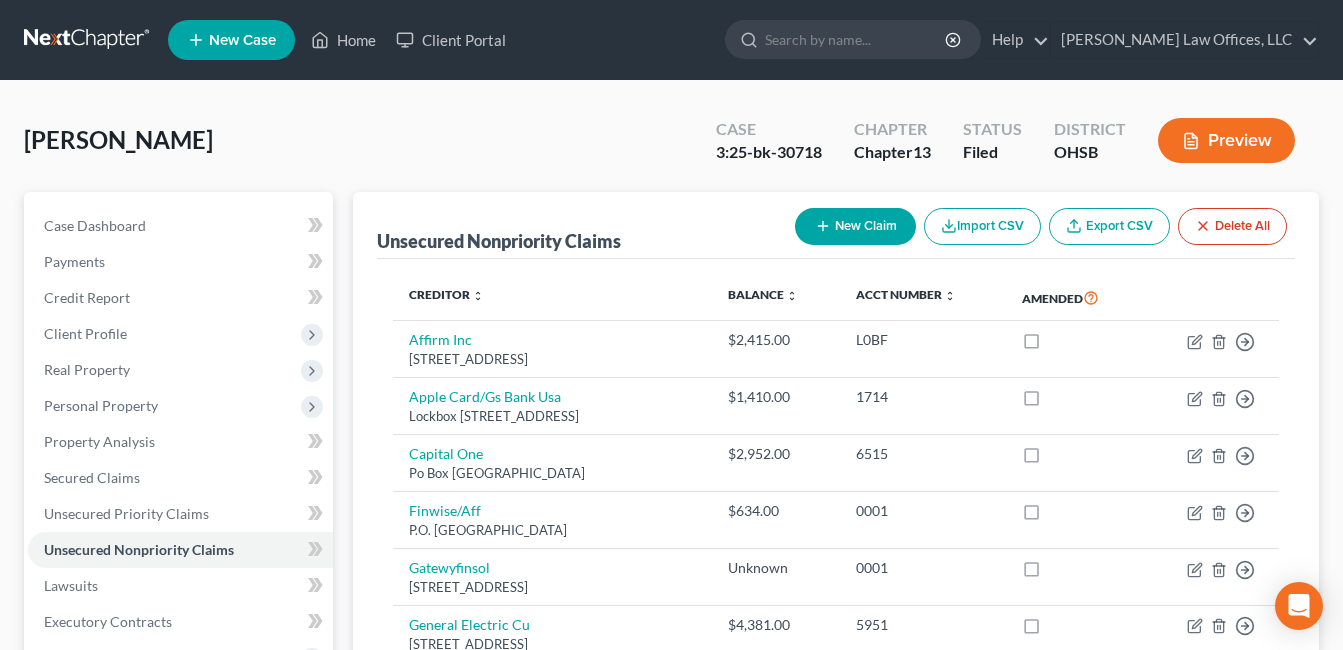 scroll, scrollTop: 500, scrollLeft: 0, axis: vertical 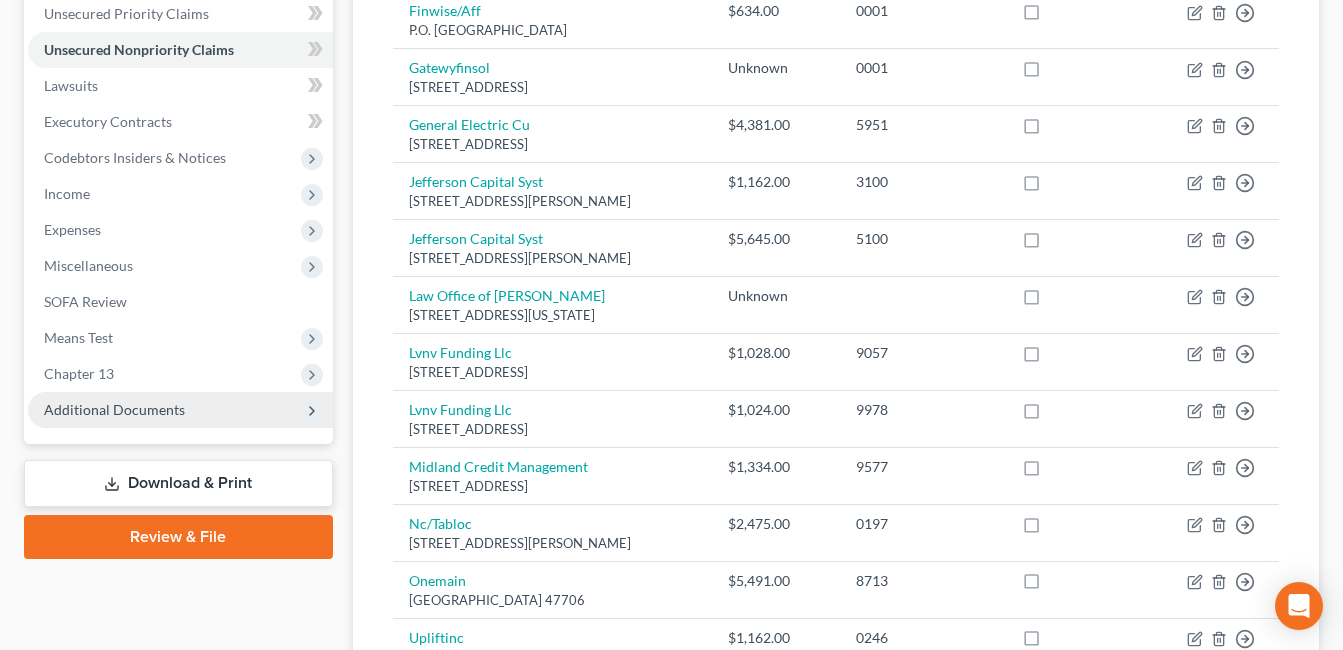 click on "Additional Documents" at bounding box center [114, 409] 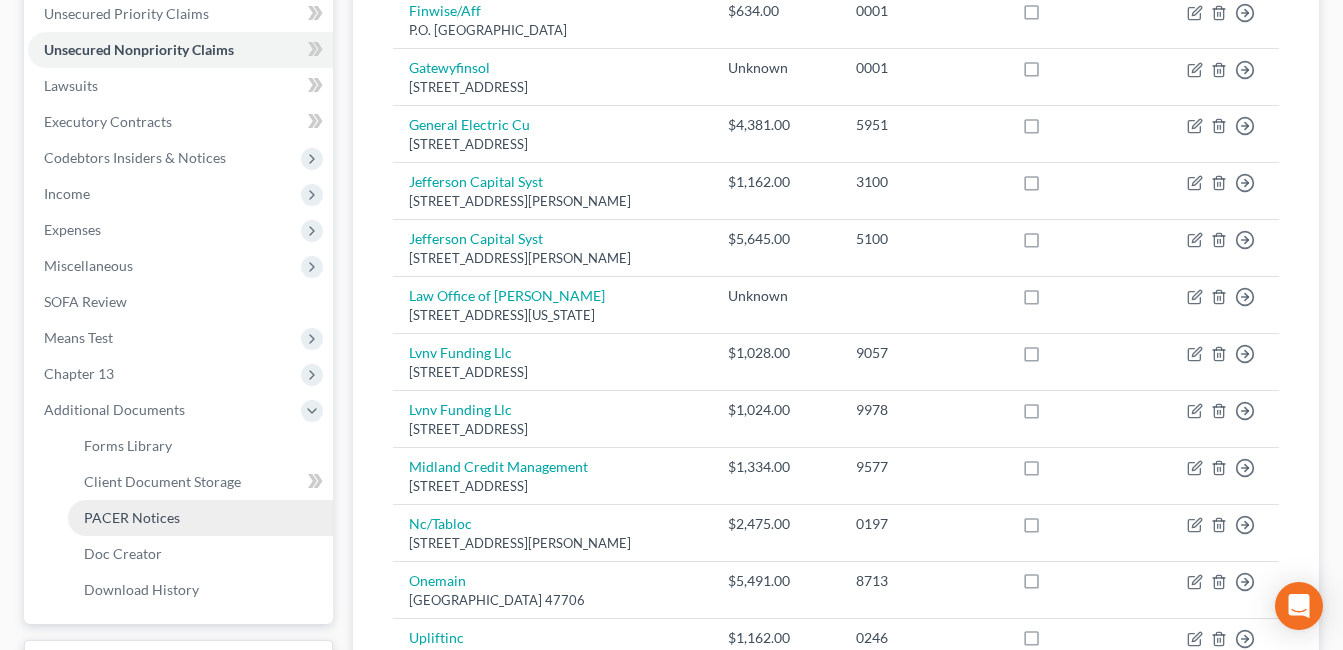 click on "PACER Notices" at bounding box center [200, 518] 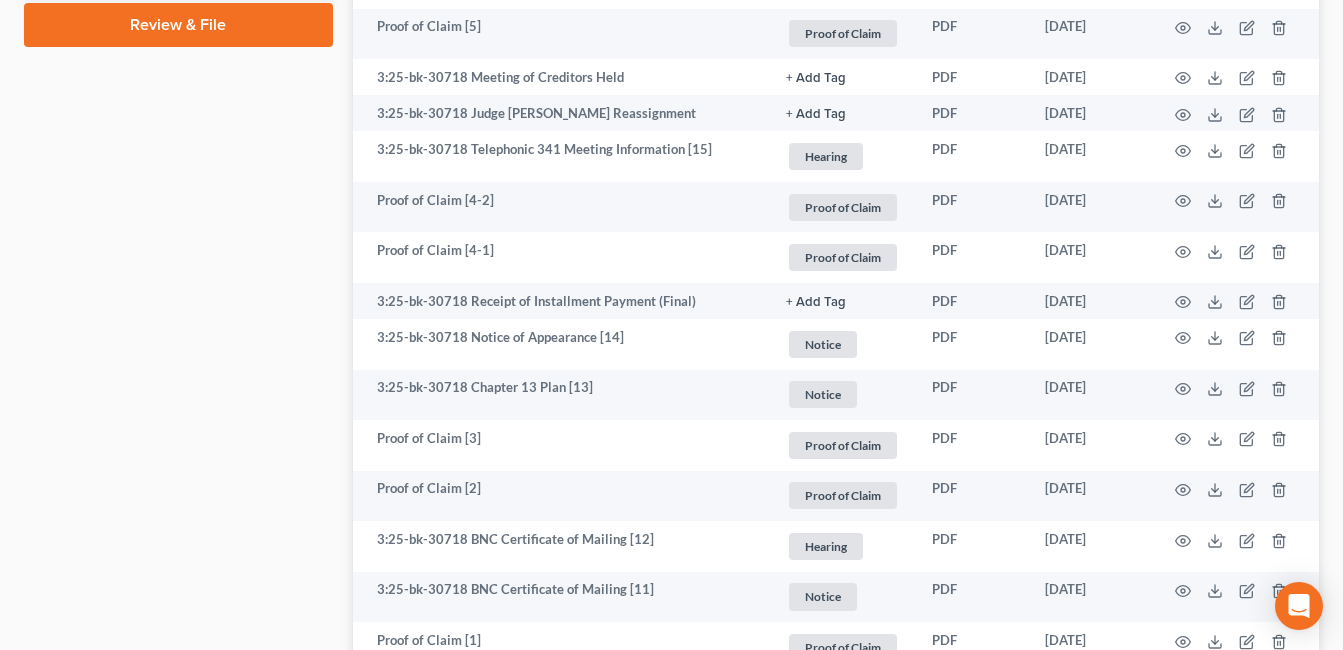 scroll, scrollTop: 1200, scrollLeft: 0, axis: vertical 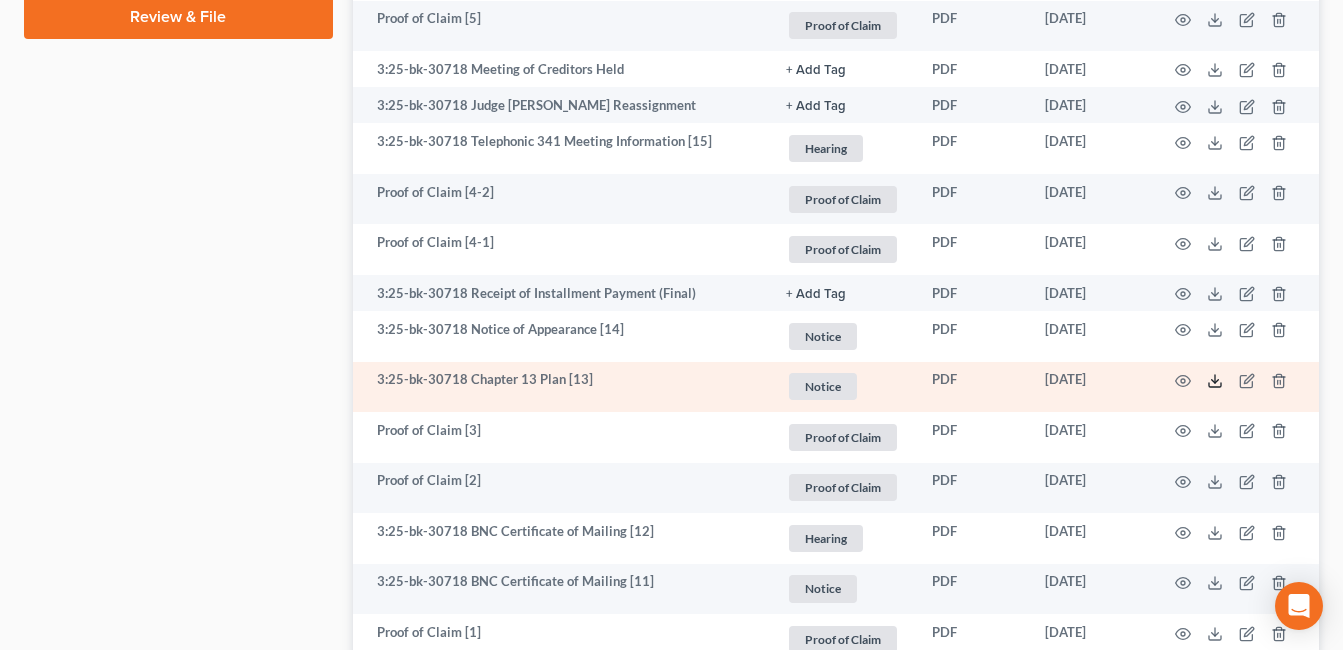 click 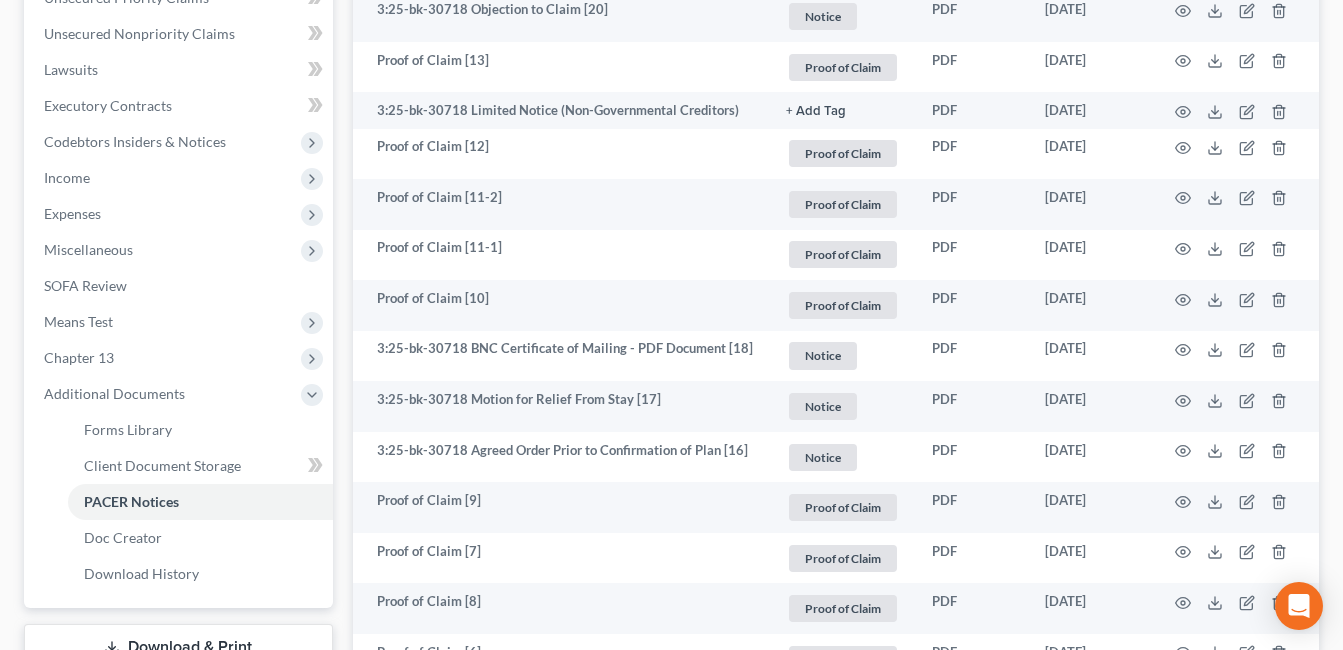 scroll, scrollTop: 500, scrollLeft: 0, axis: vertical 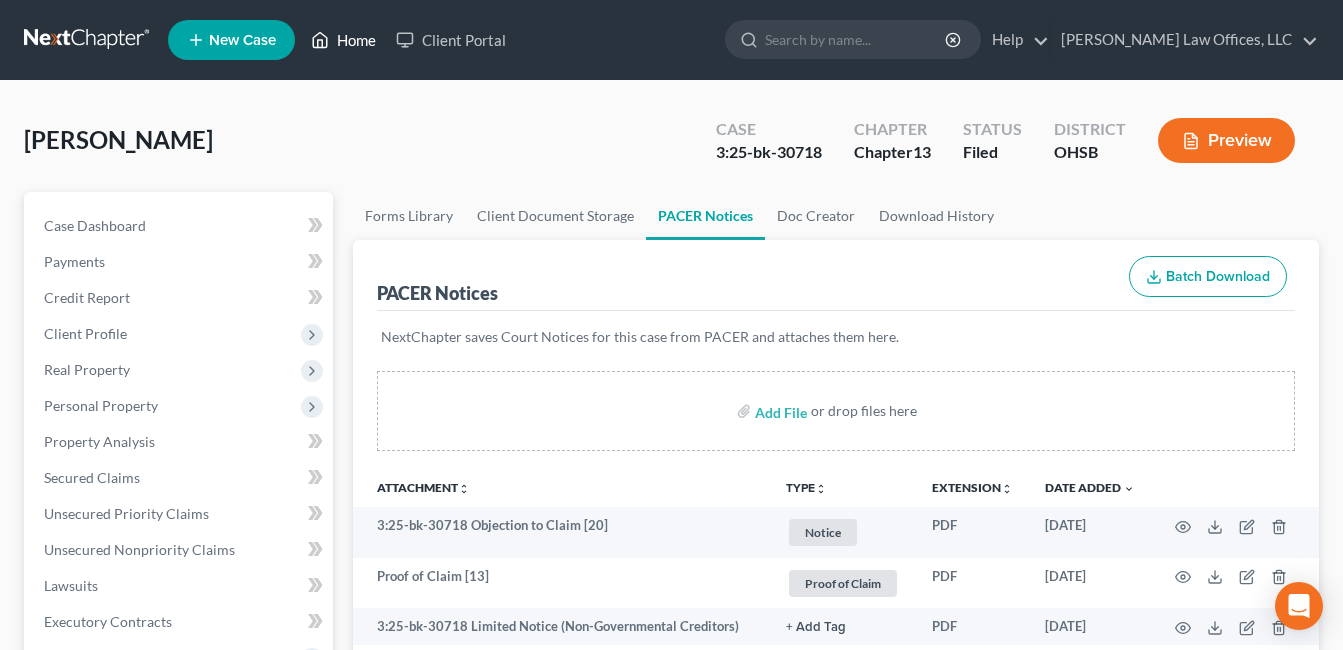 click on "Home" at bounding box center [343, 40] 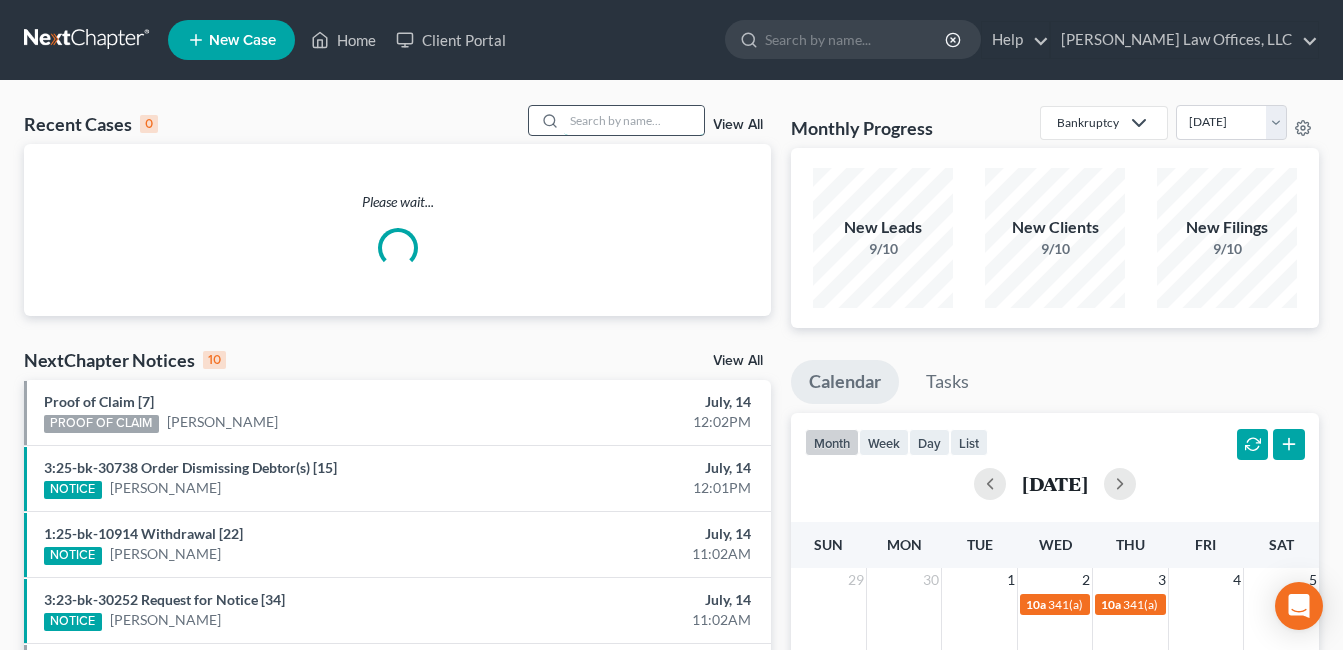 click at bounding box center [634, 120] 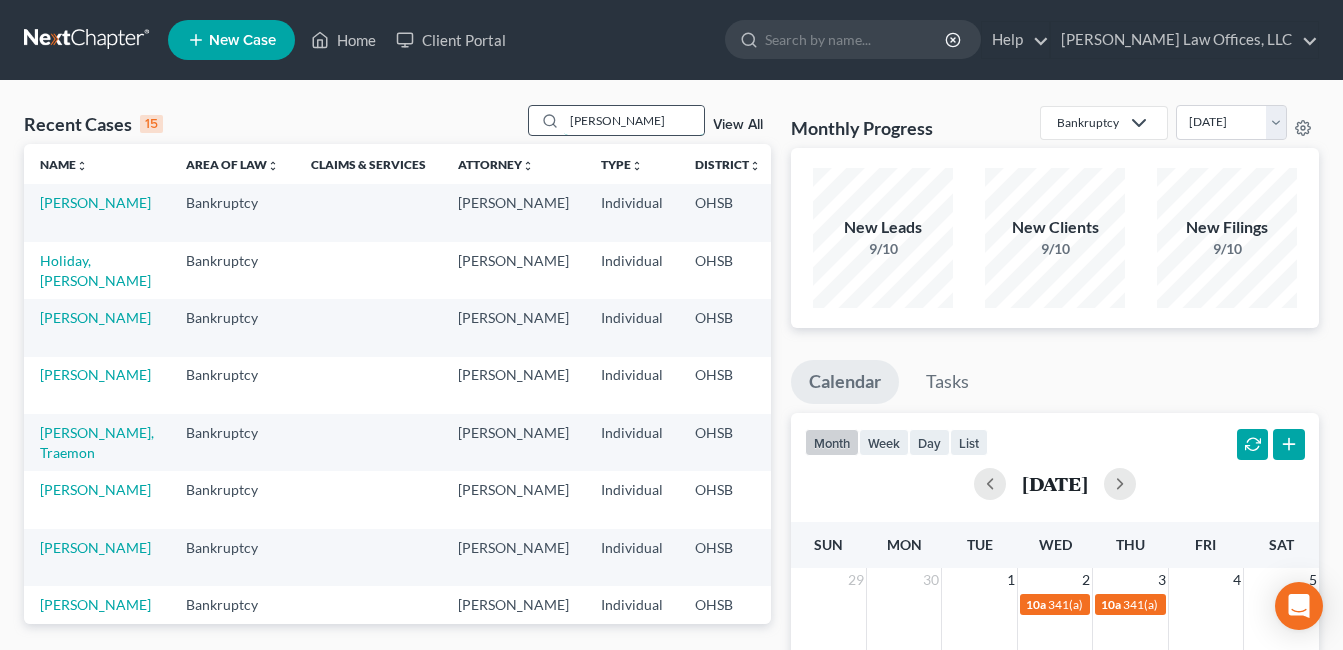 type on "[PERSON_NAME]" 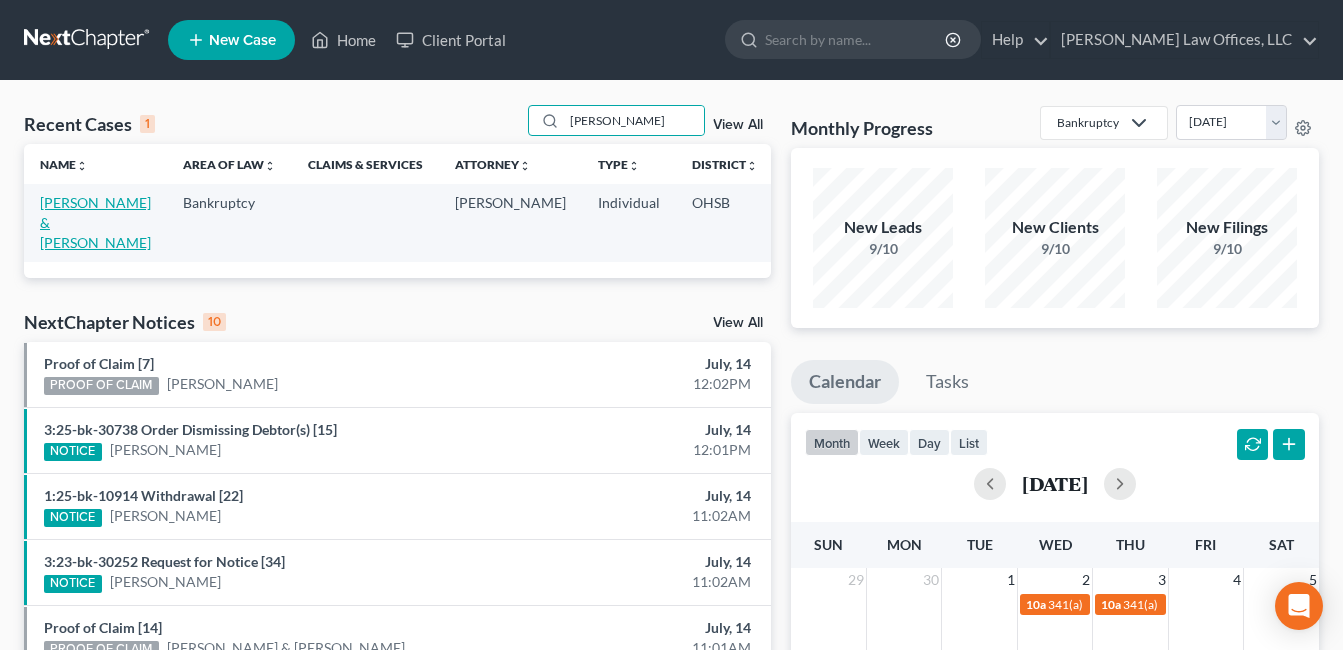 click on "[PERSON_NAME] & [PERSON_NAME]" at bounding box center [95, 222] 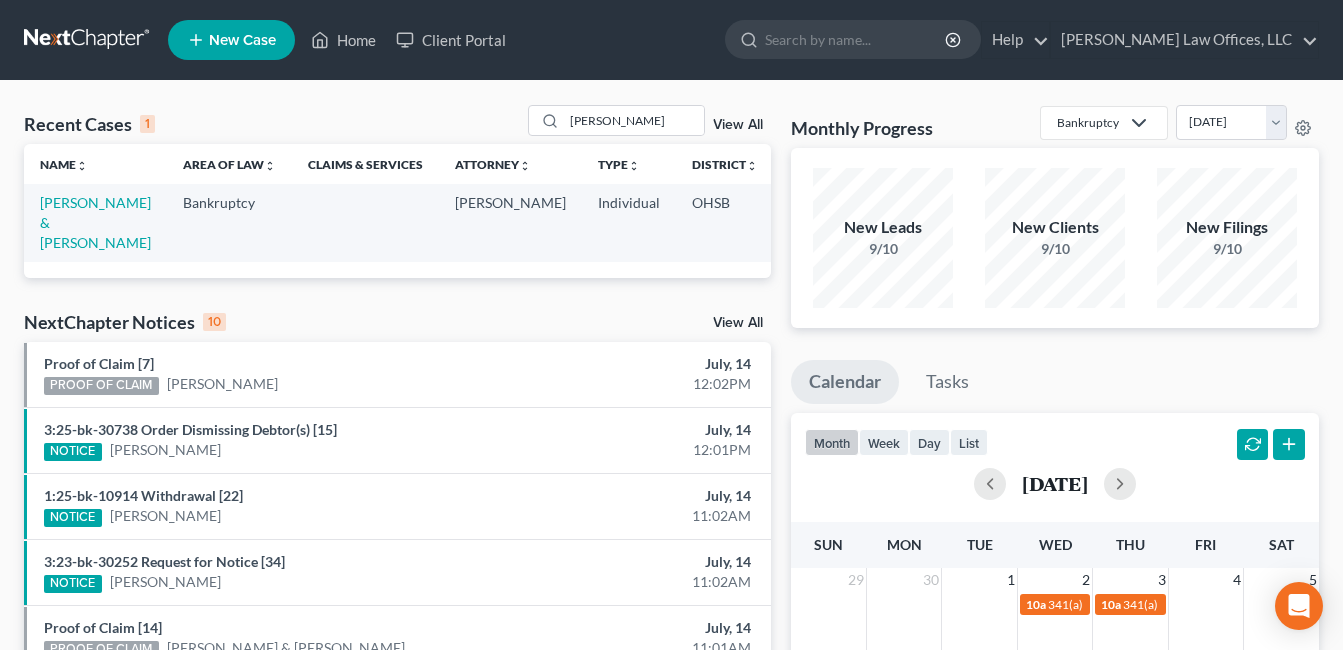 select on "3" 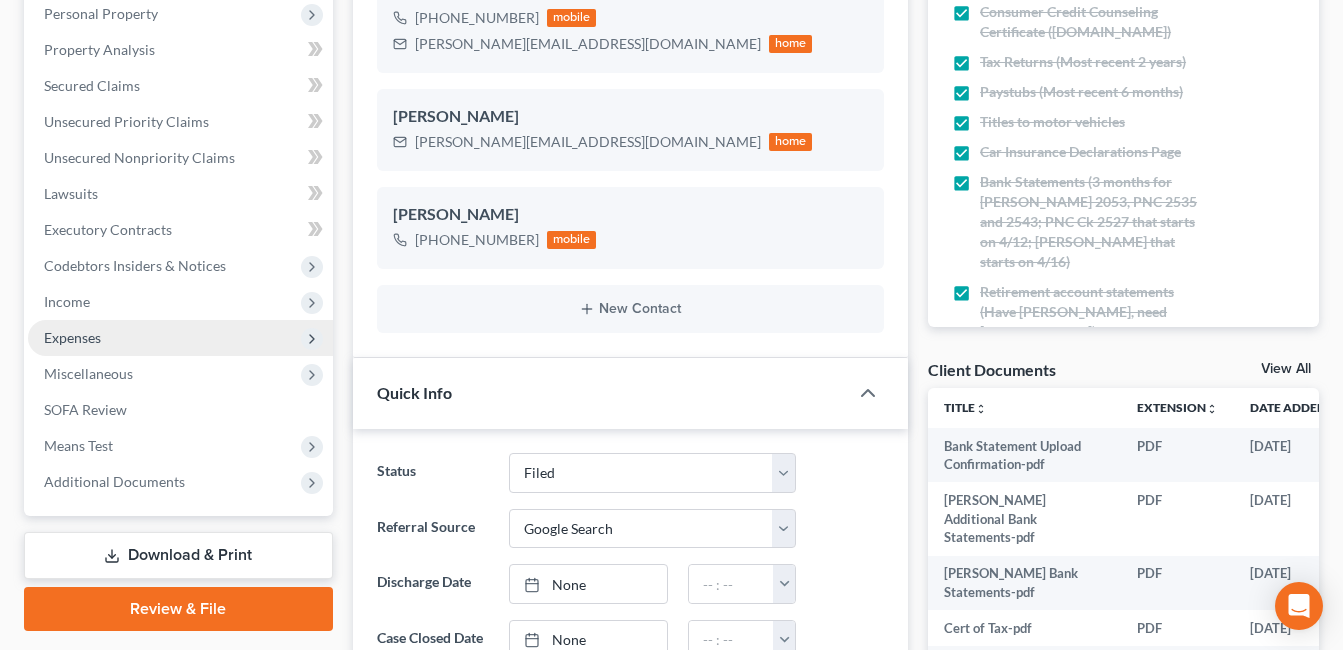scroll, scrollTop: 400, scrollLeft: 0, axis: vertical 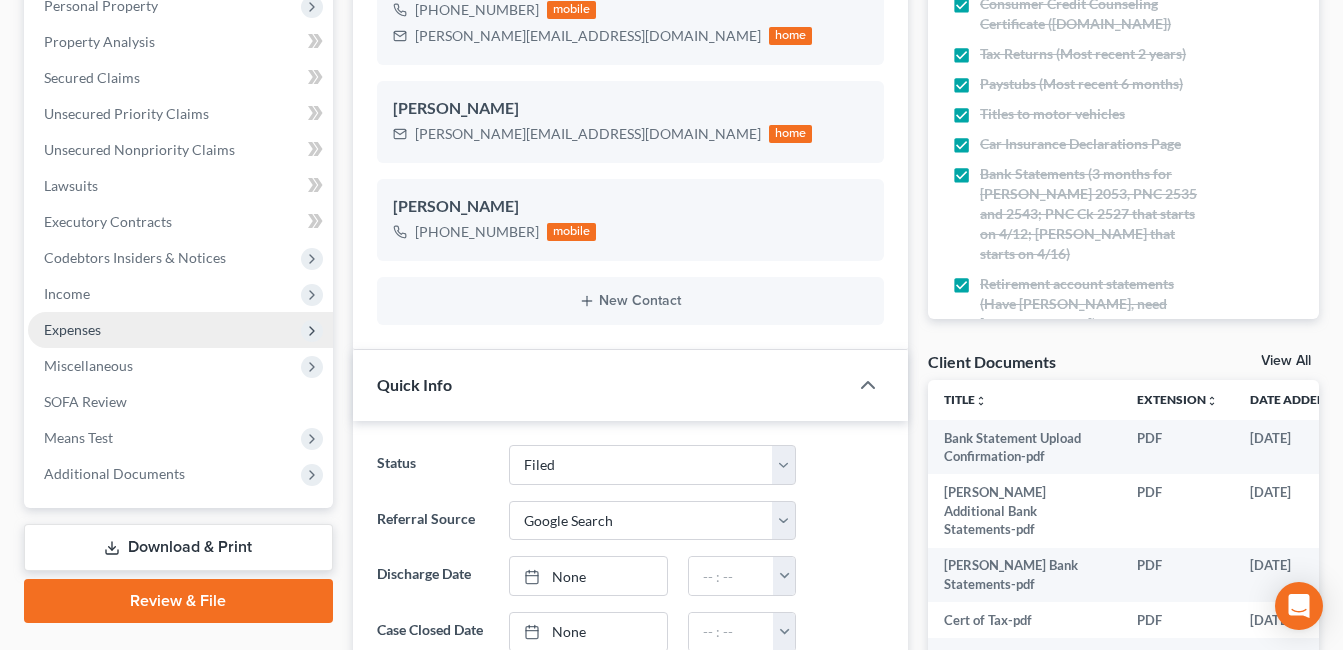 click on "Expenses" at bounding box center (180, 330) 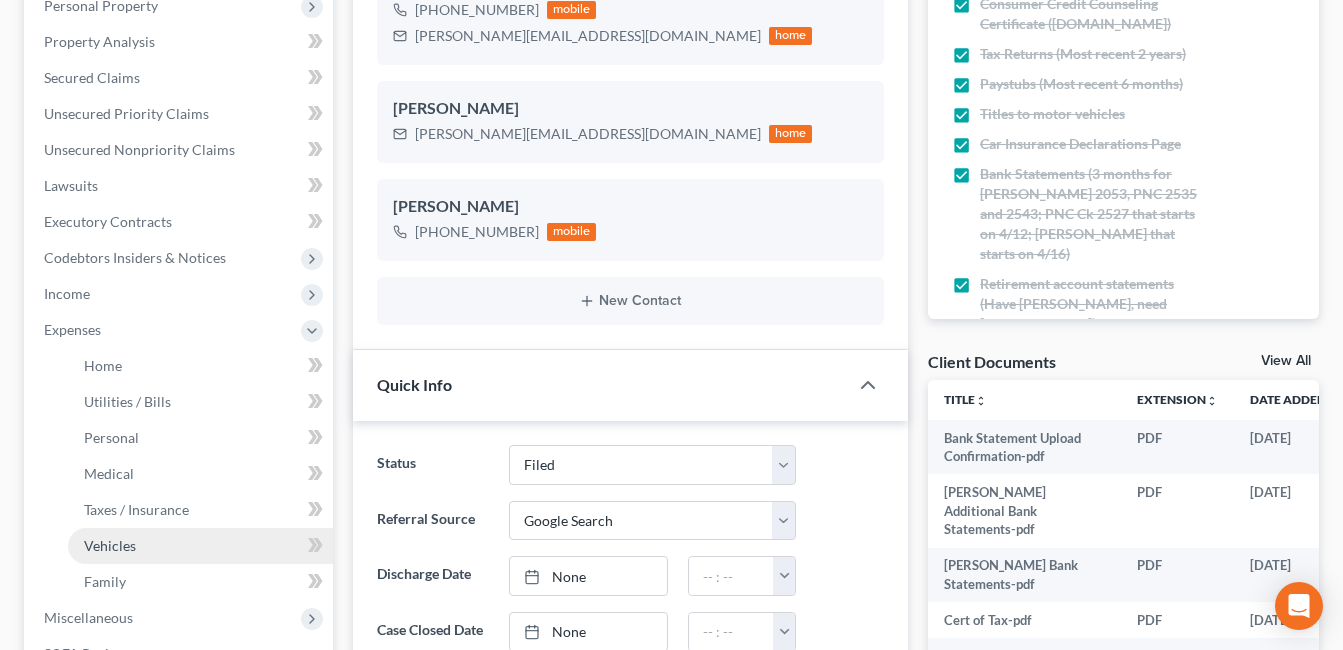 click on "Vehicles" at bounding box center [200, 546] 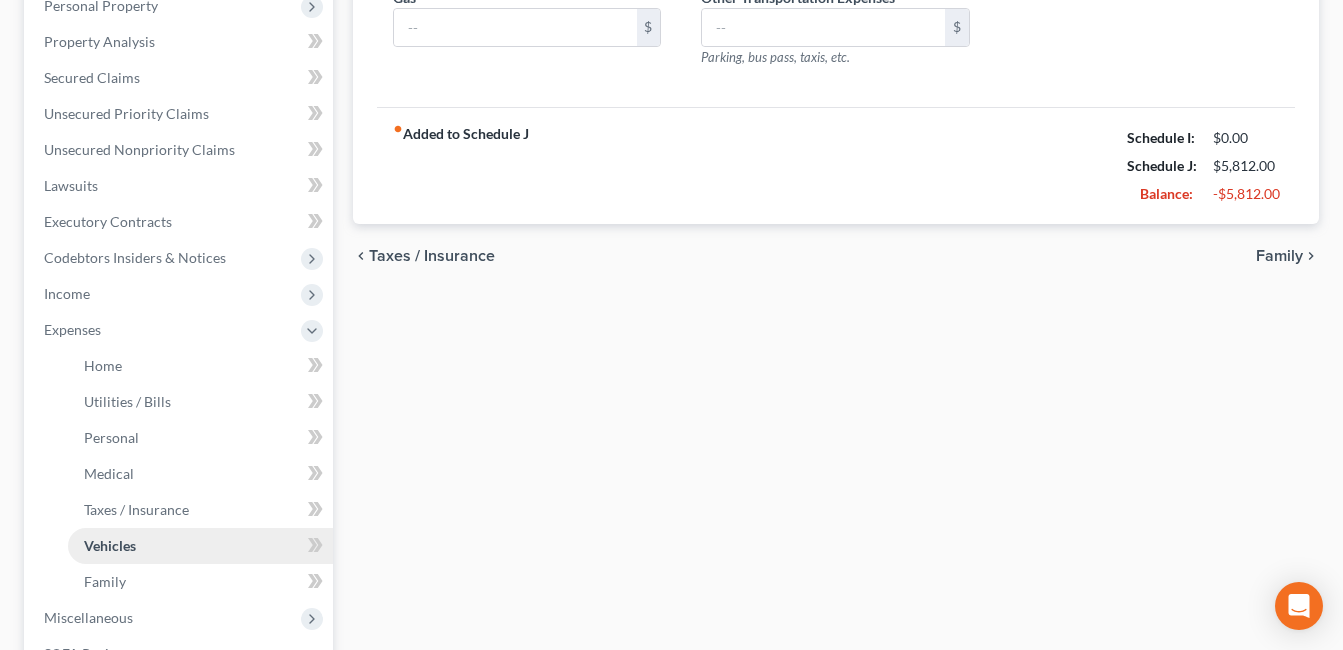 type on "128.00" 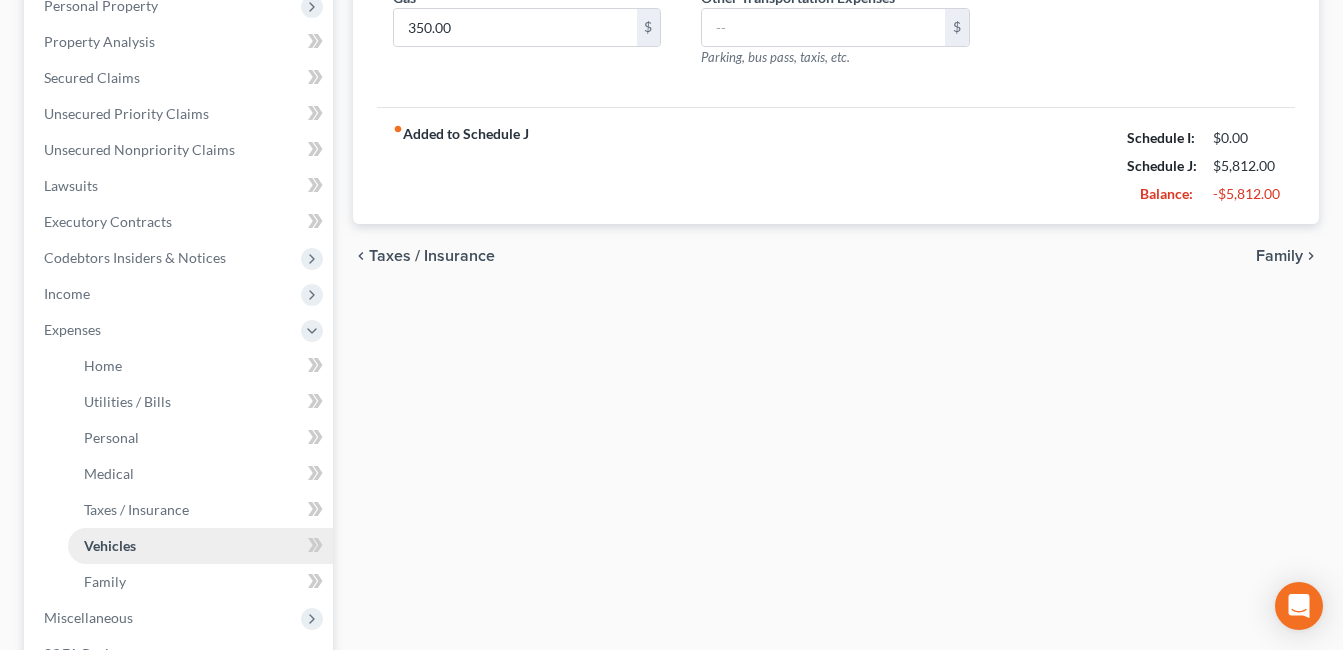 type on "75.00" 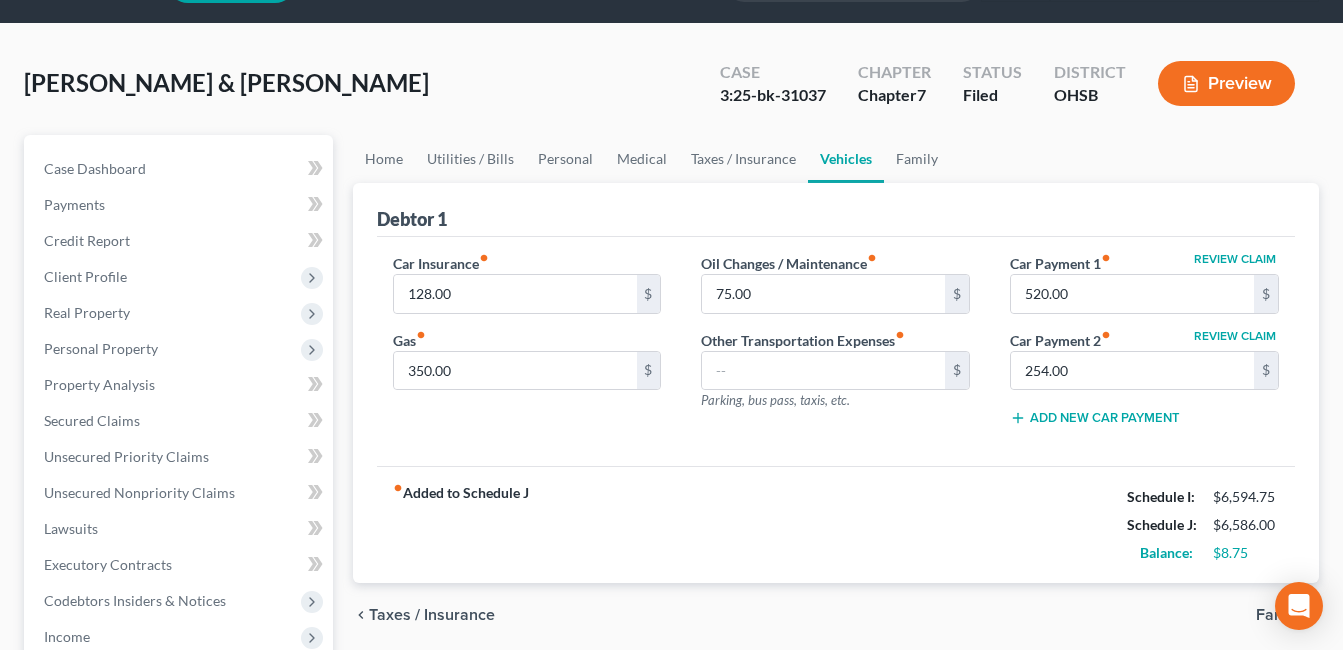 scroll, scrollTop: 100, scrollLeft: 0, axis: vertical 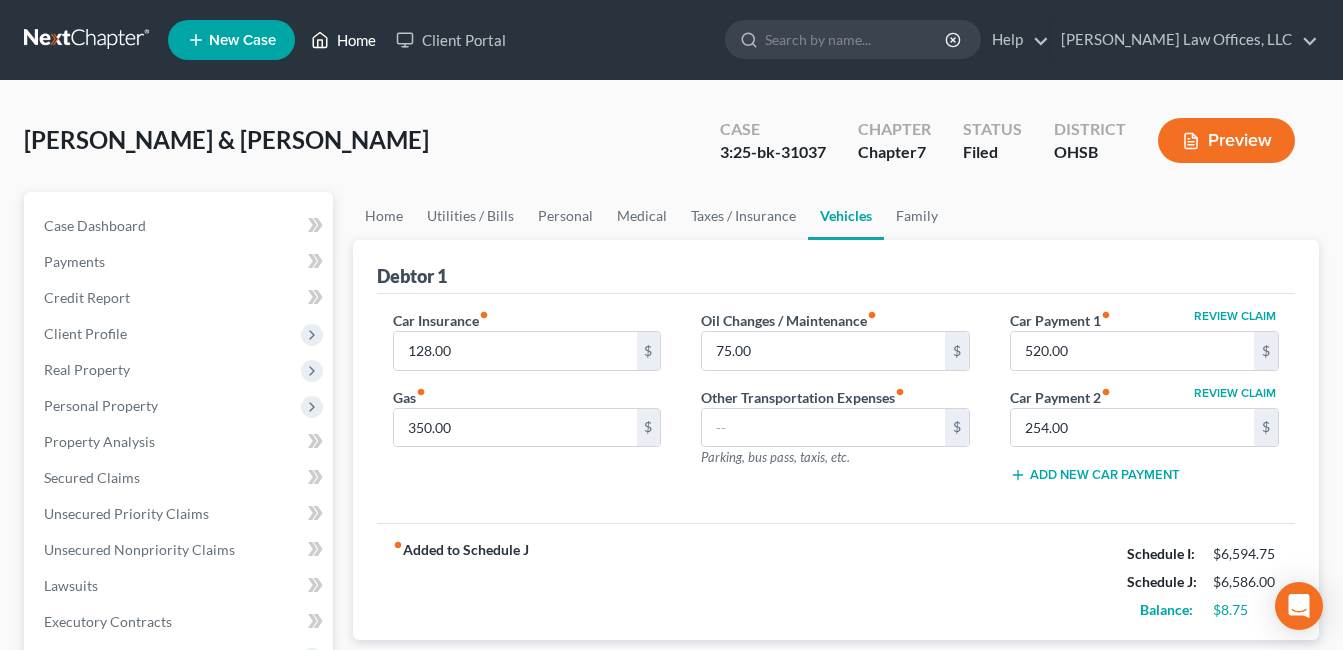 click on "Home" at bounding box center (343, 40) 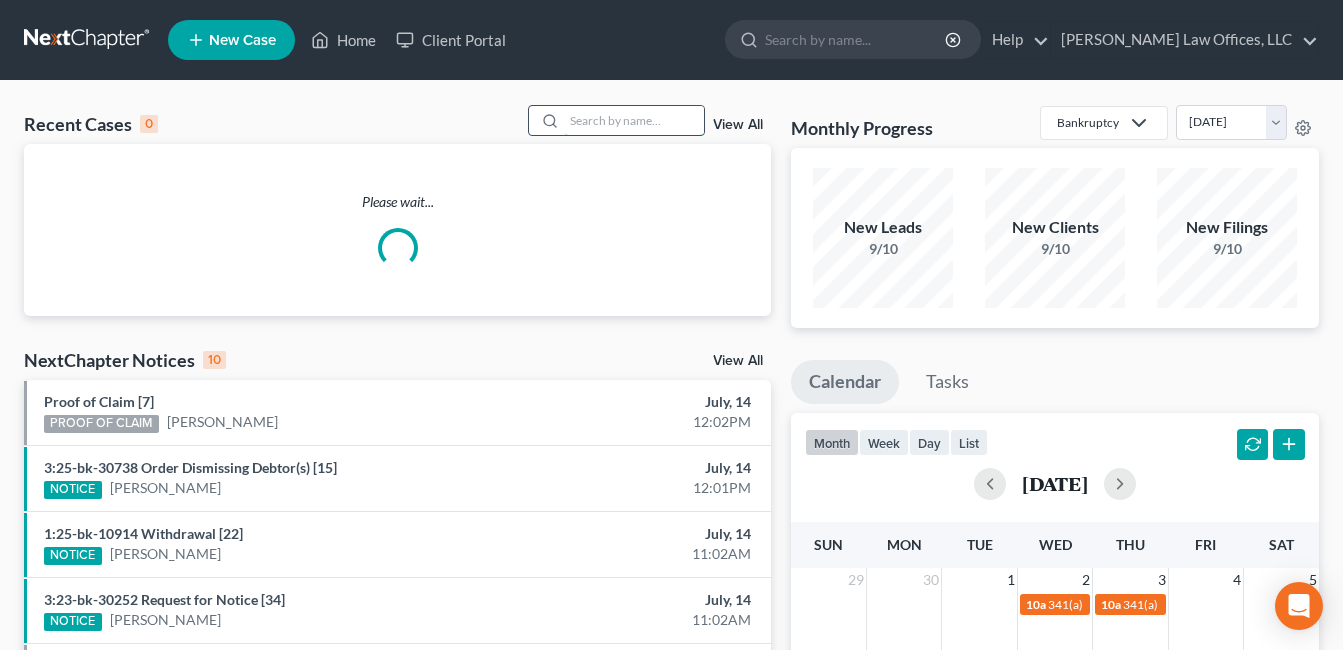 click at bounding box center [634, 120] 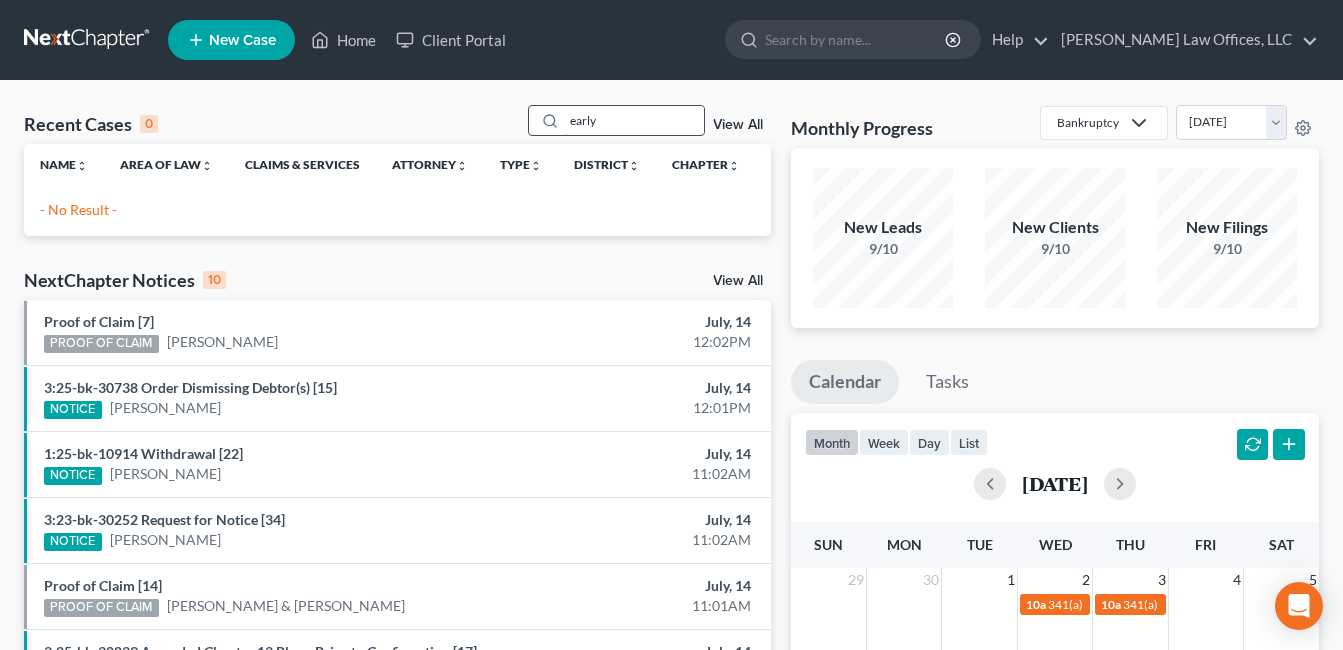 drag, startPoint x: 622, startPoint y: 127, endPoint x: 571, endPoint y: 127, distance: 51 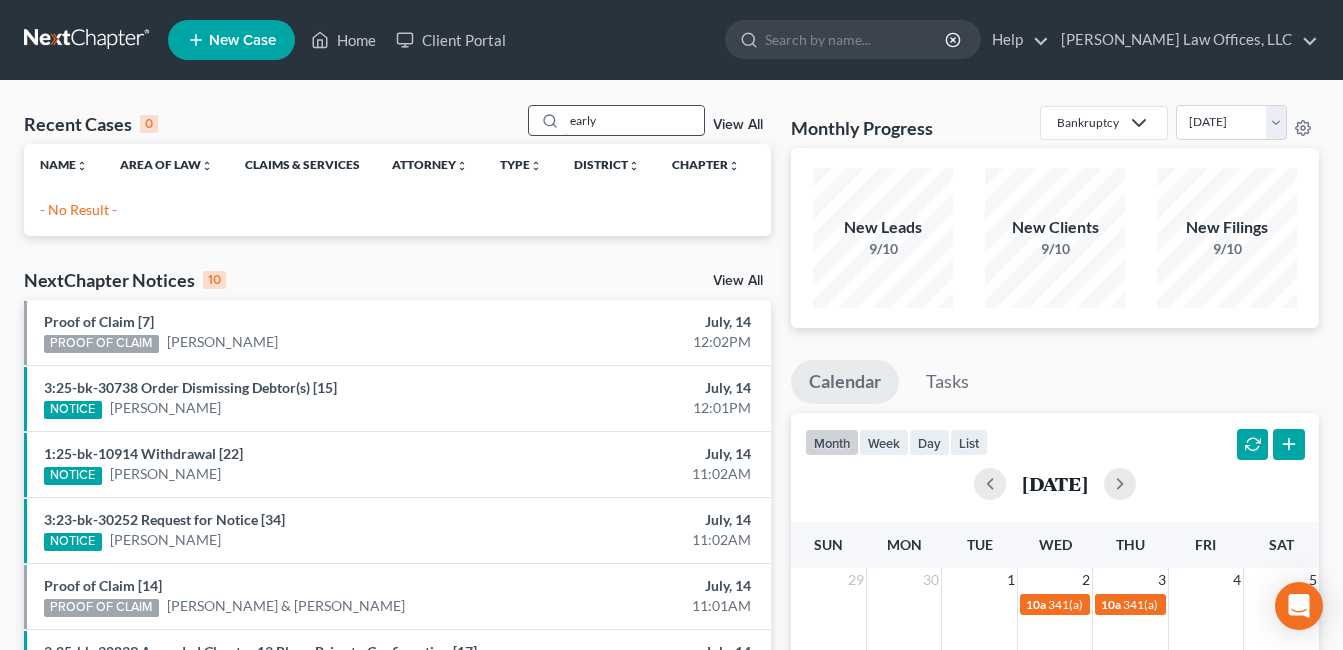 drag, startPoint x: 629, startPoint y: 124, endPoint x: 542, endPoint y: 128, distance: 87.0919 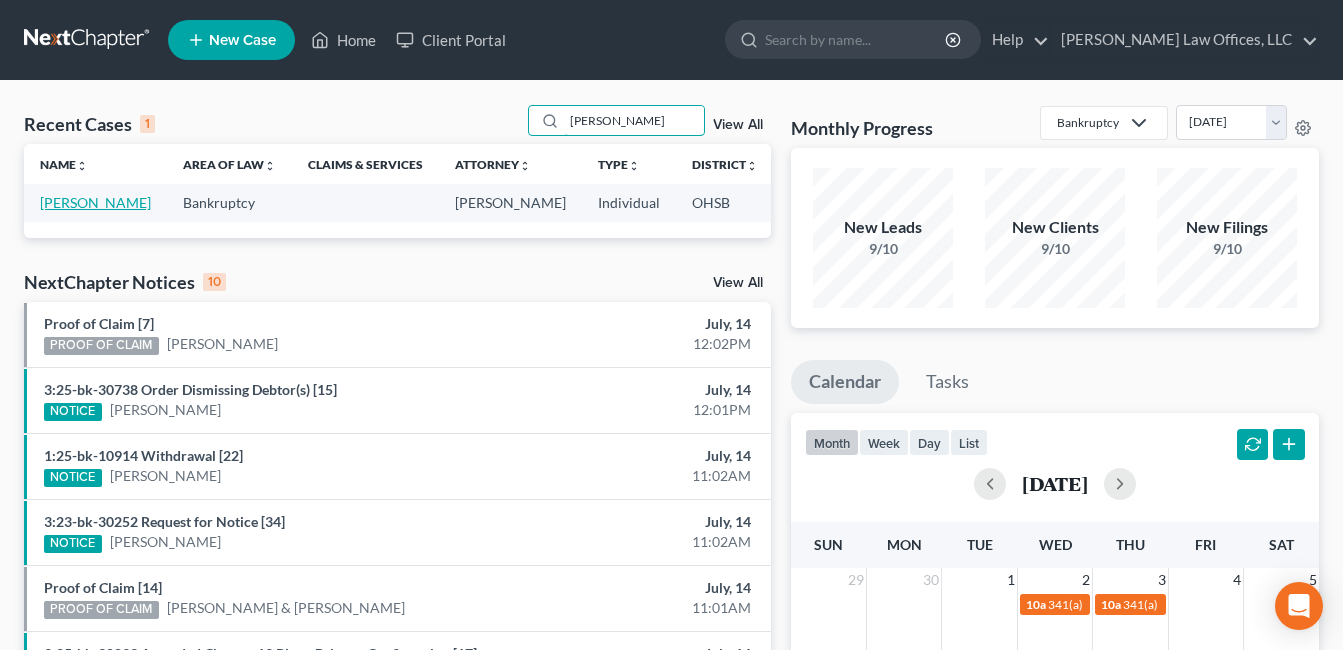 type on "[PERSON_NAME]" 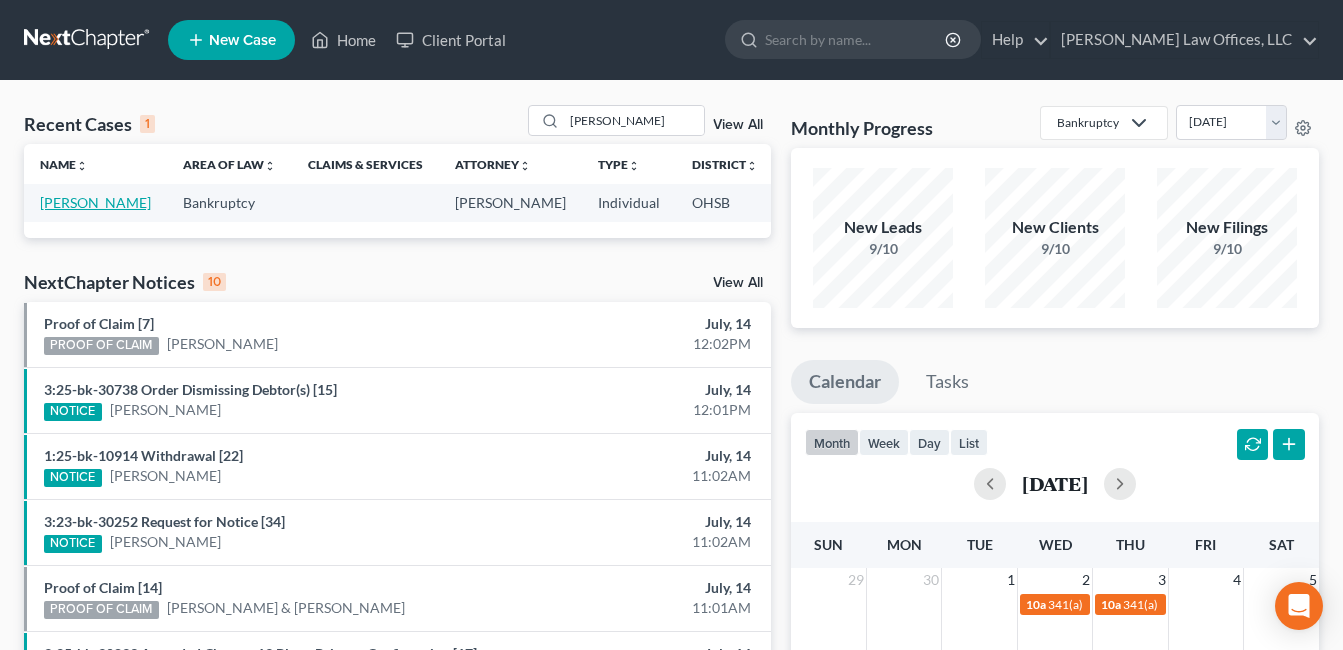 click on "[PERSON_NAME]" at bounding box center (95, 202) 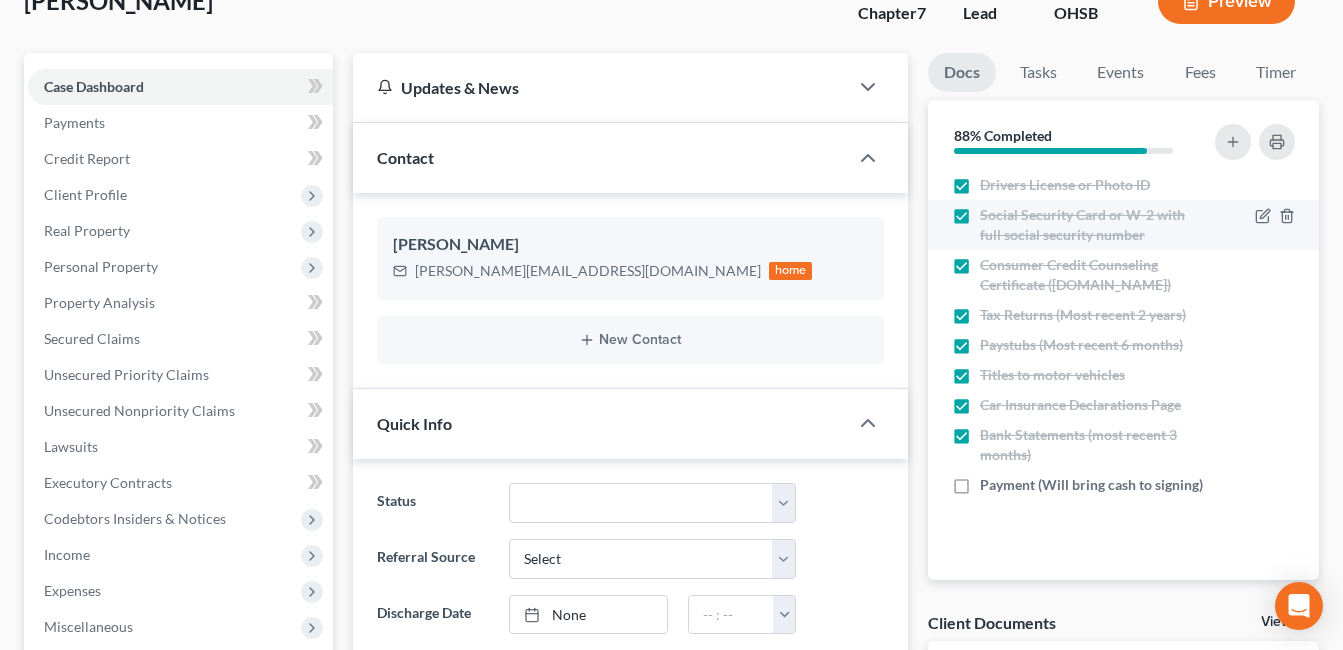 scroll, scrollTop: 200, scrollLeft: 0, axis: vertical 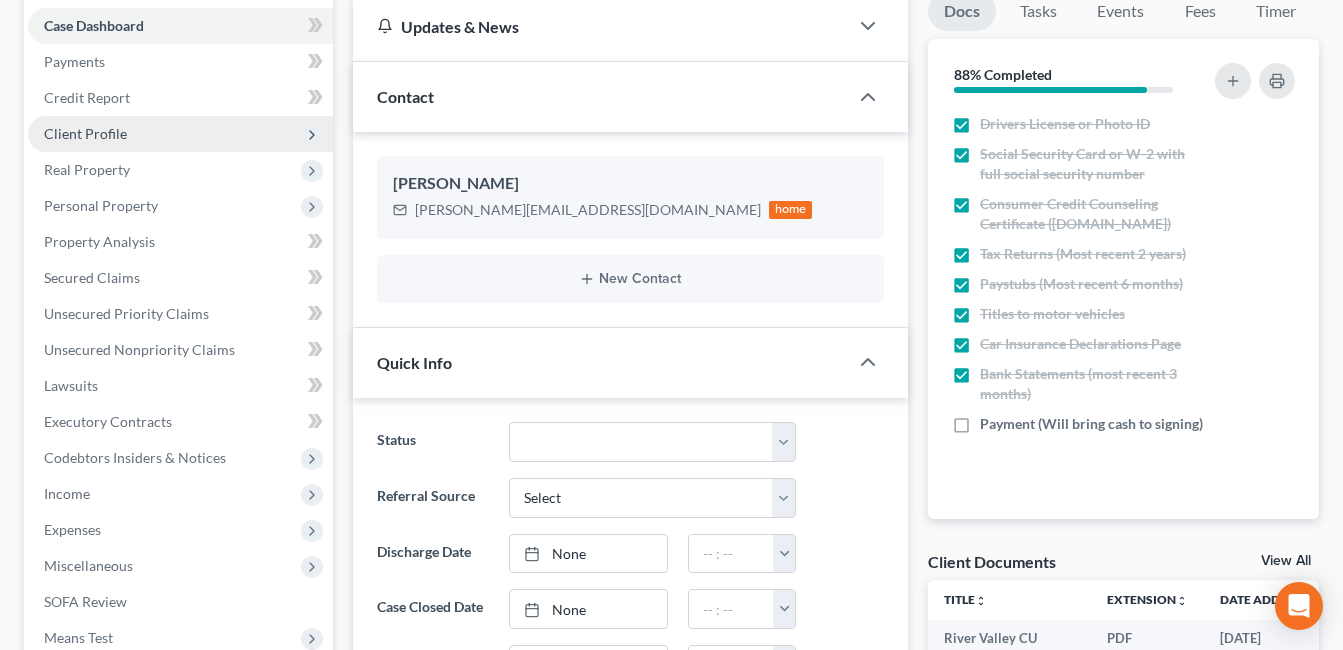 click on "Client Profile" at bounding box center [85, 133] 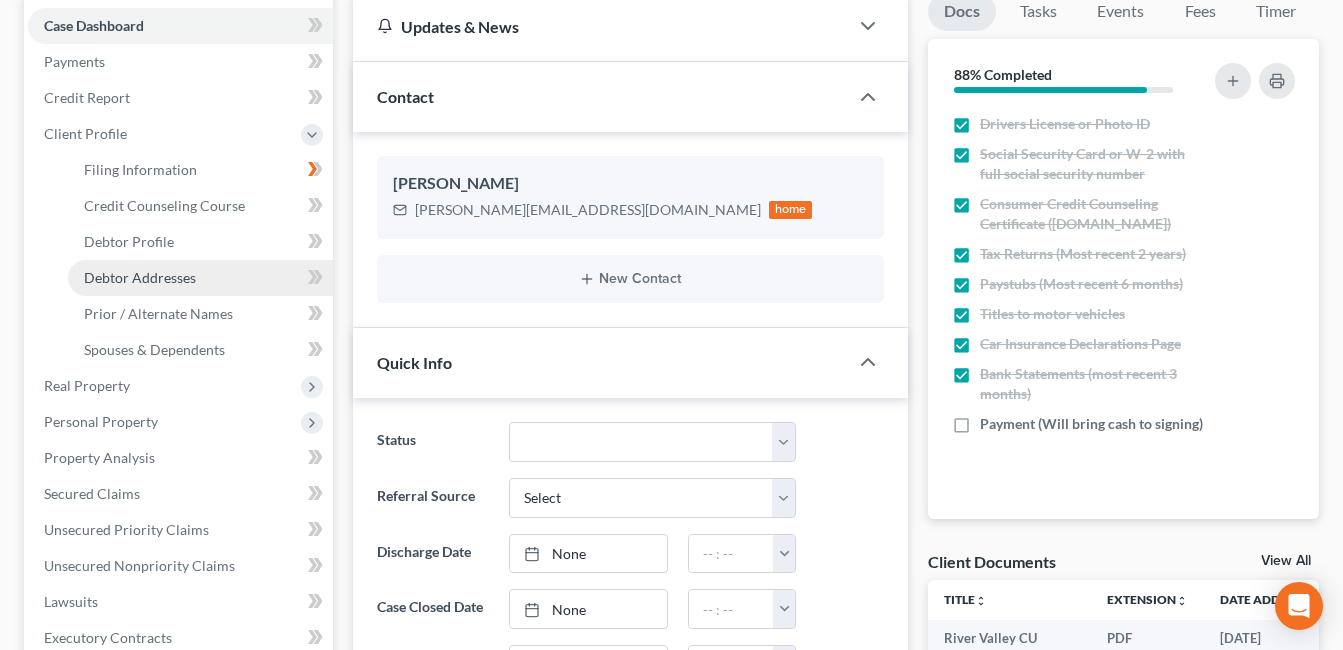 click on "Debtor Addresses" at bounding box center [140, 277] 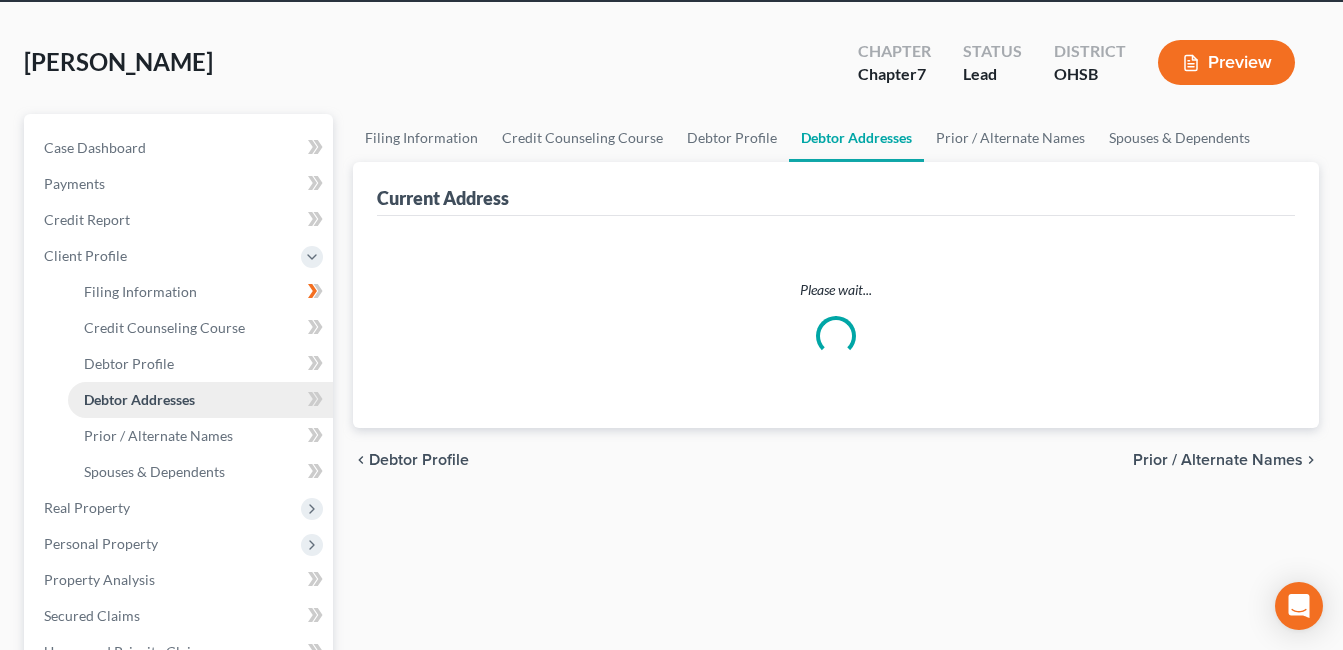 scroll, scrollTop: 0, scrollLeft: 0, axis: both 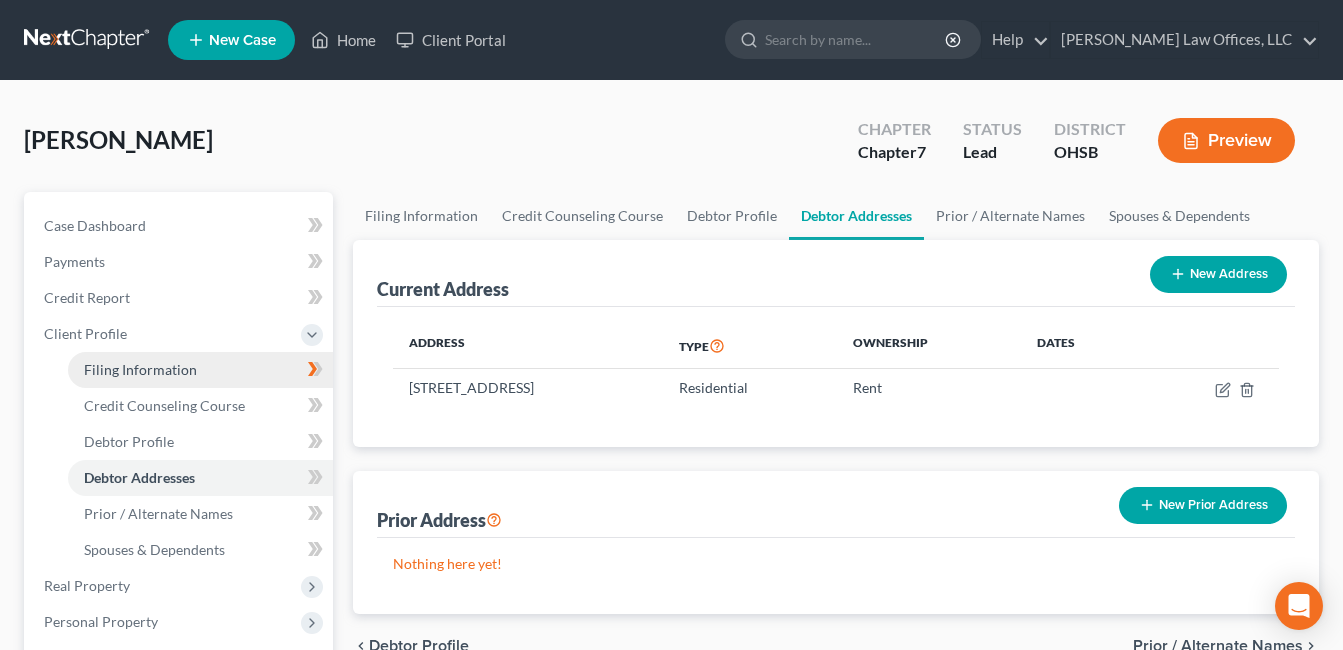 click on "Filing Information" at bounding box center [140, 369] 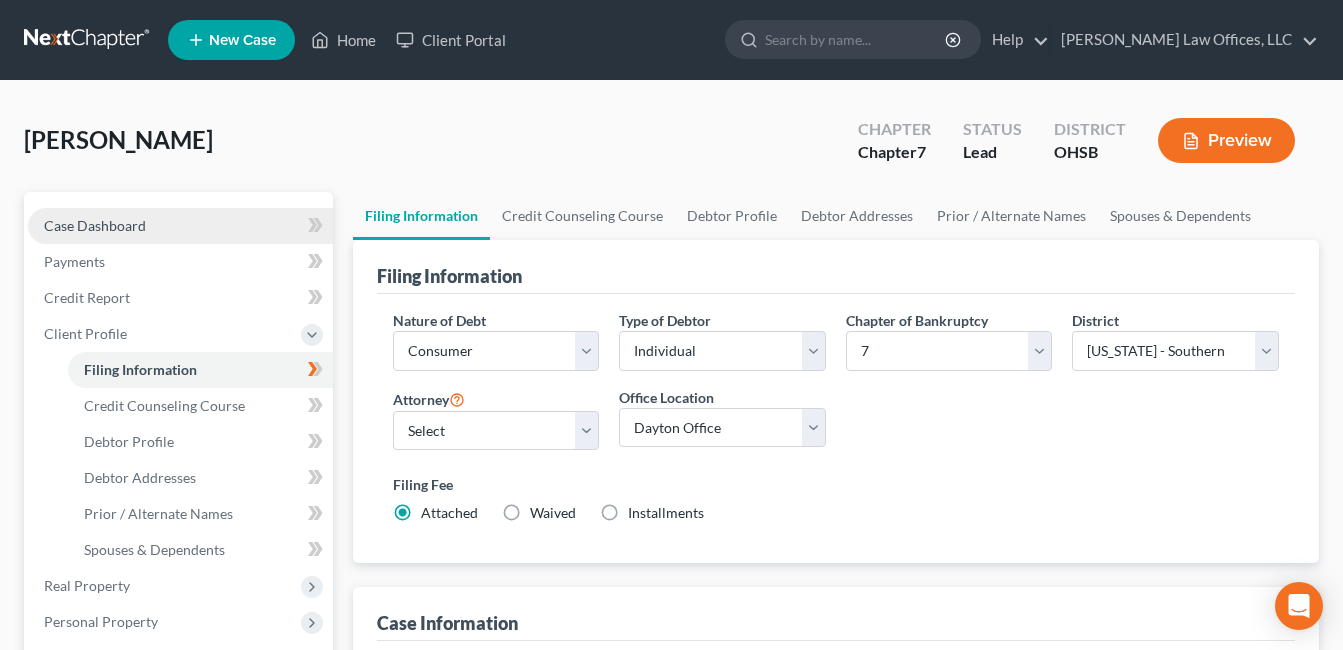 click on "Case Dashboard" at bounding box center (95, 225) 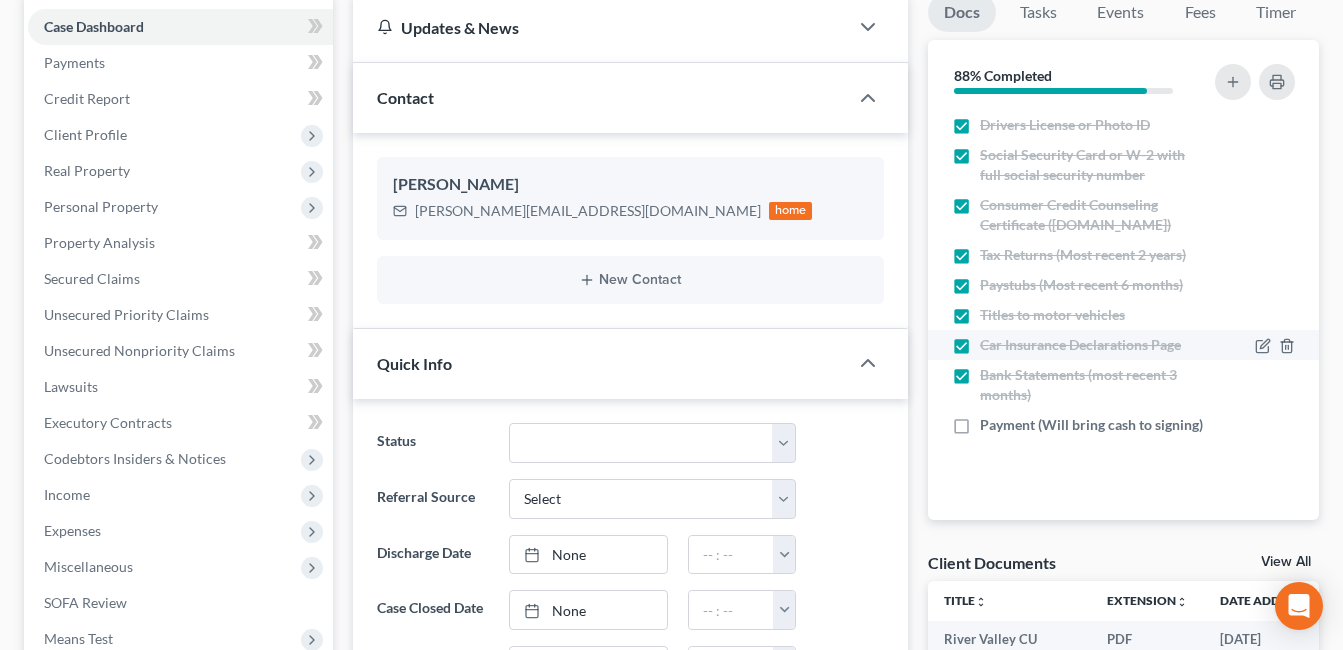 scroll, scrollTop: 200, scrollLeft: 0, axis: vertical 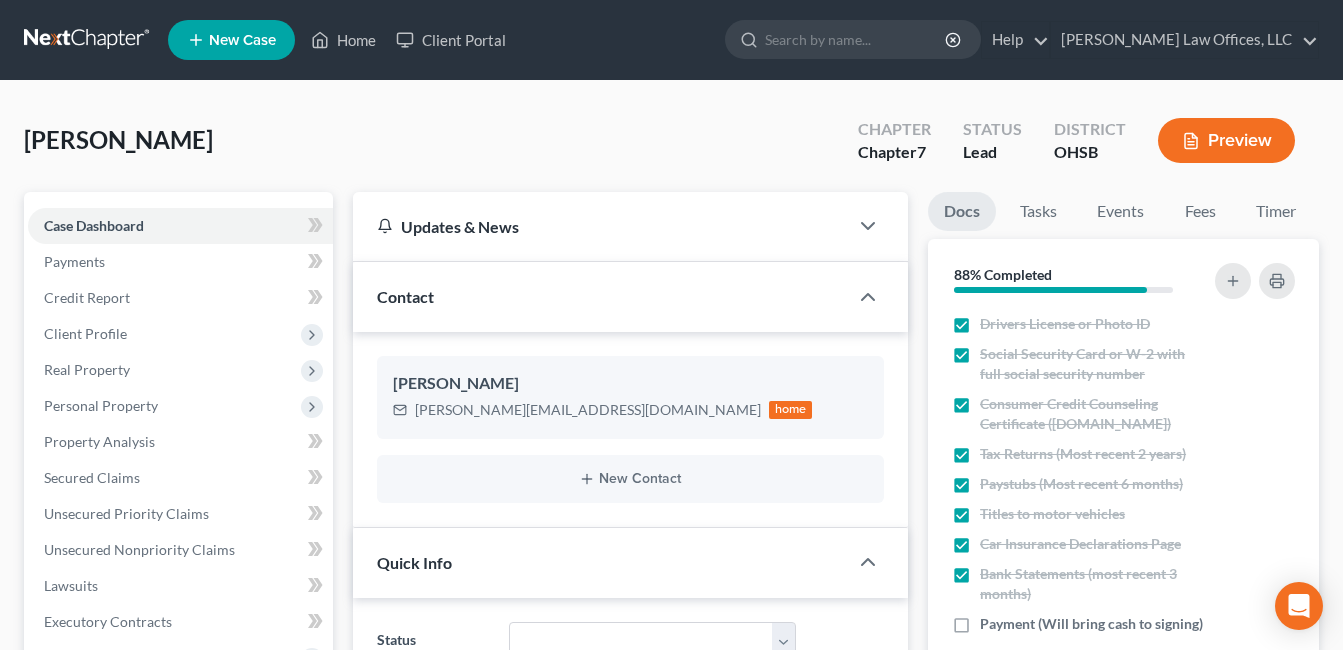 drag, startPoint x: 192, startPoint y: 144, endPoint x: 433, endPoint y: 139, distance: 241.05186 